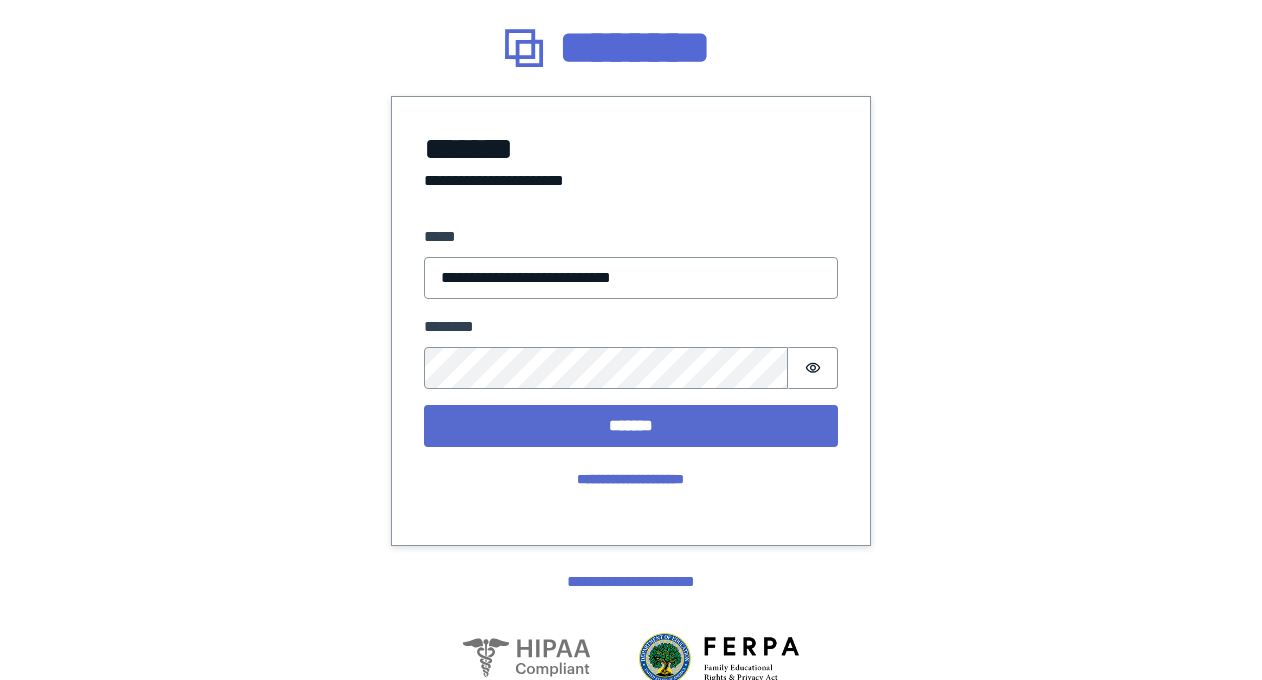 scroll, scrollTop: 0, scrollLeft: 0, axis: both 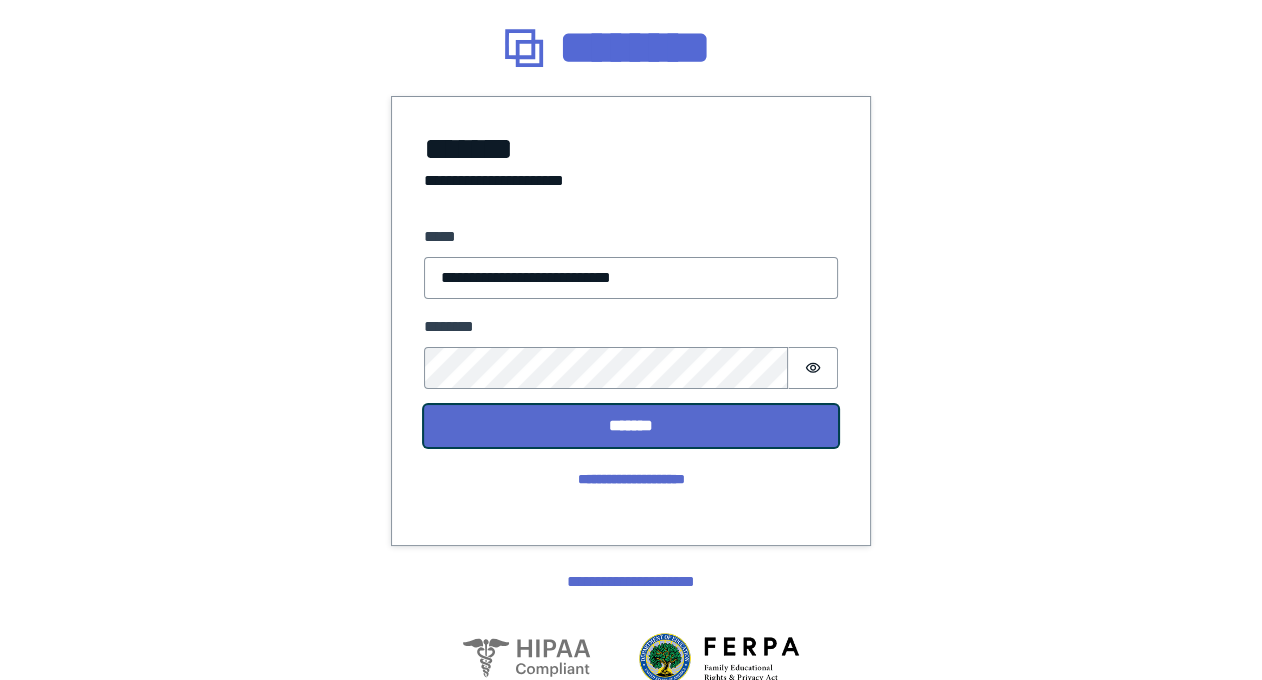 click on "*******" at bounding box center [631, 426] 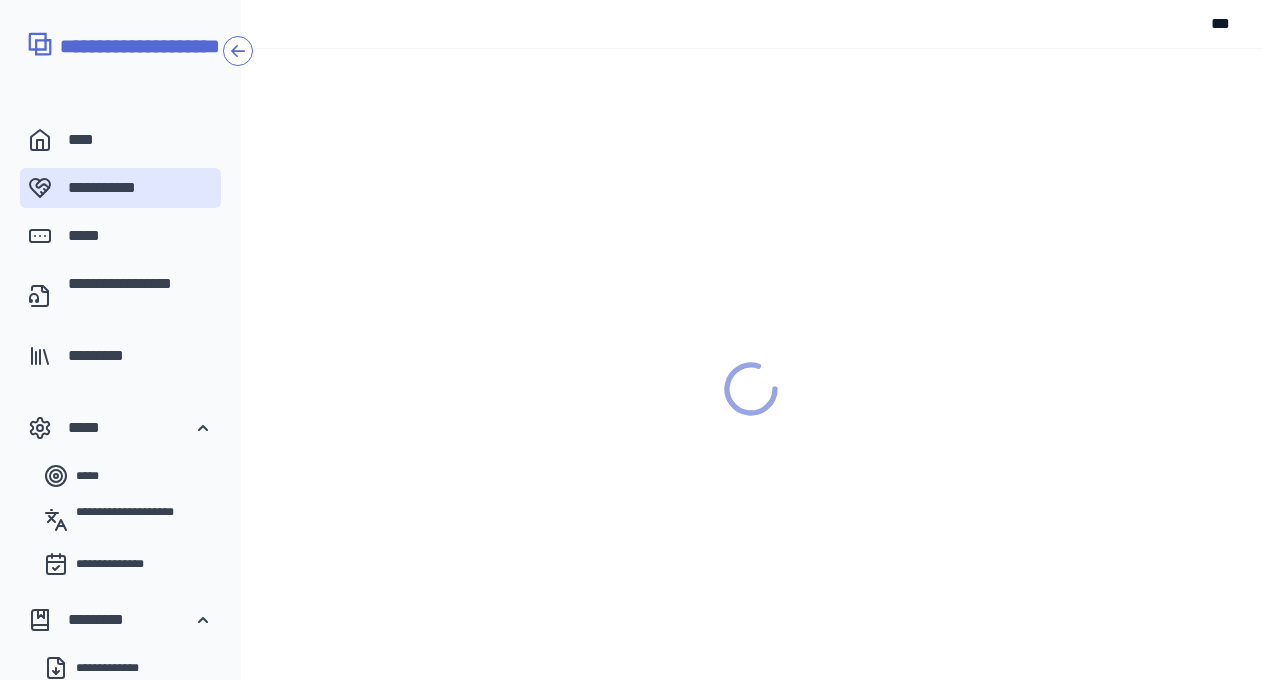 scroll, scrollTop: 0, scrollLeft: 0, axis: both 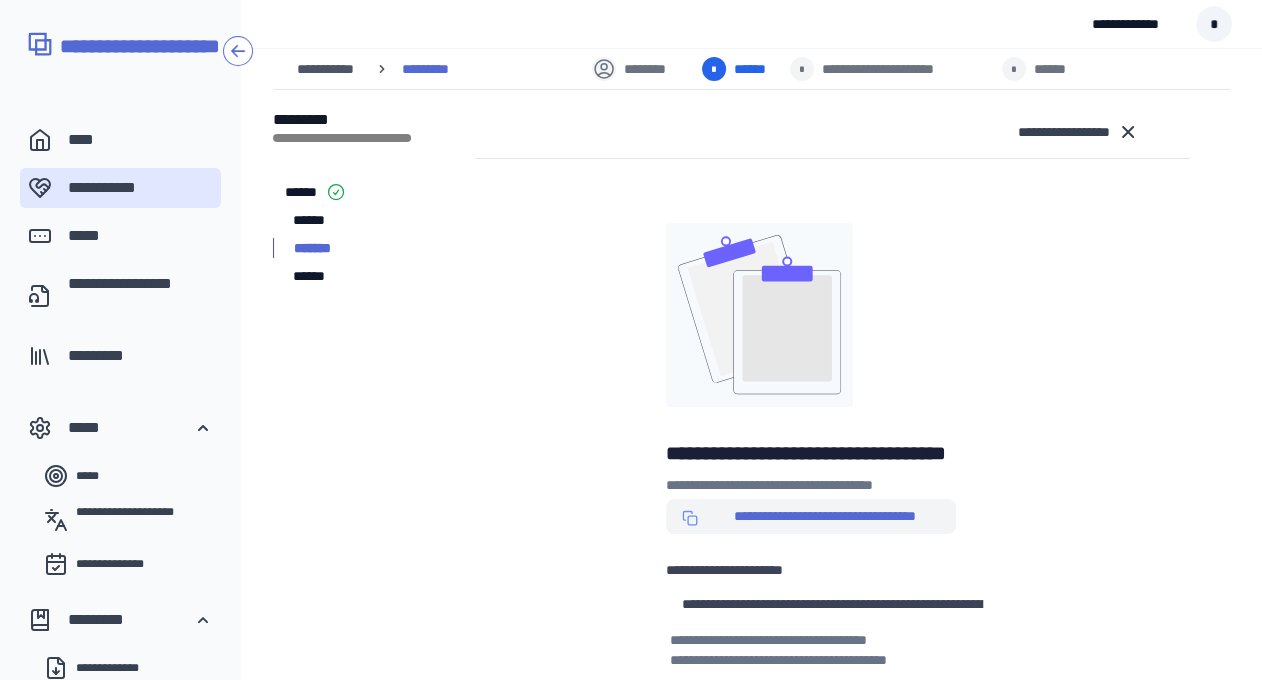 click on "**********" at bounding box center (833, 446) 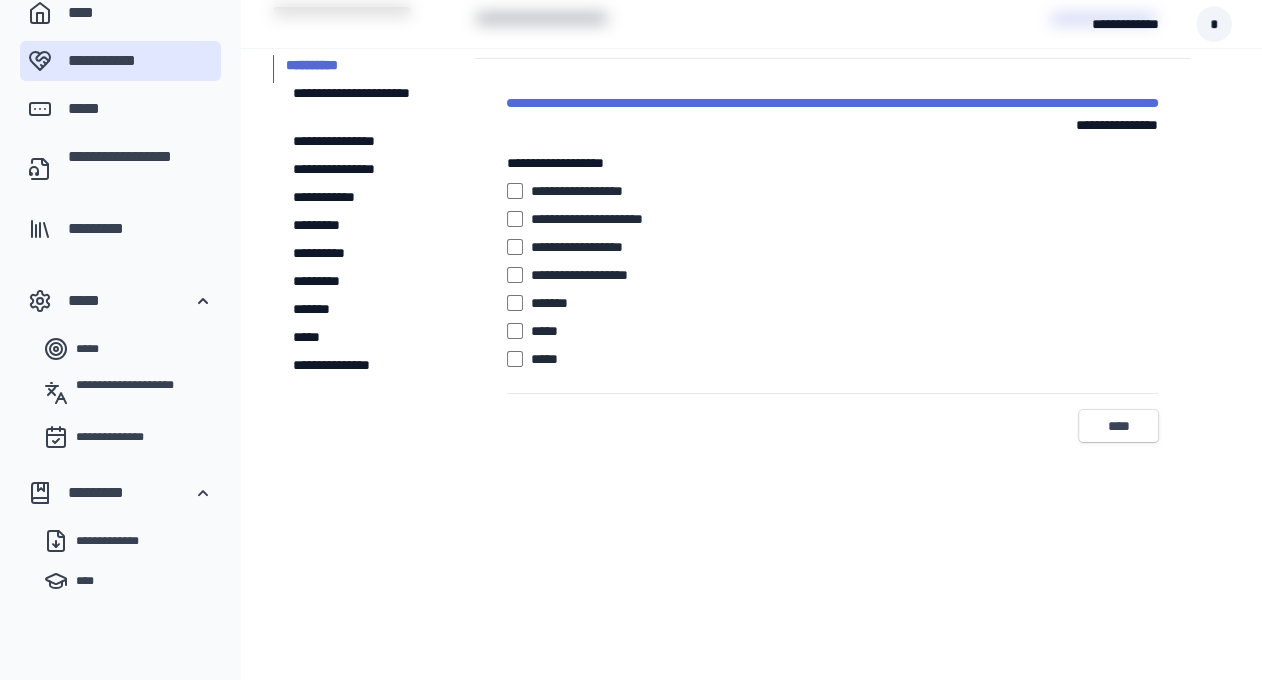 scroll, scrollTop: 0, scrollLeft: 0, axis: both 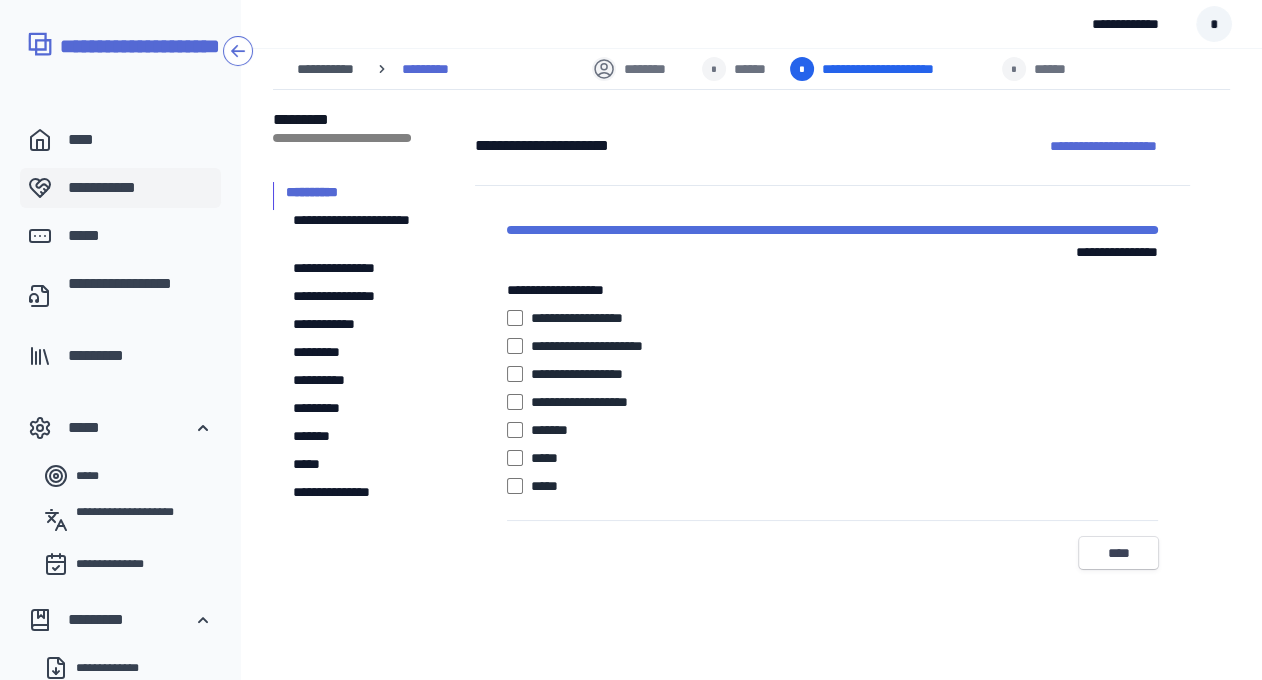 click on "**********" at bounding box center [140, 188] 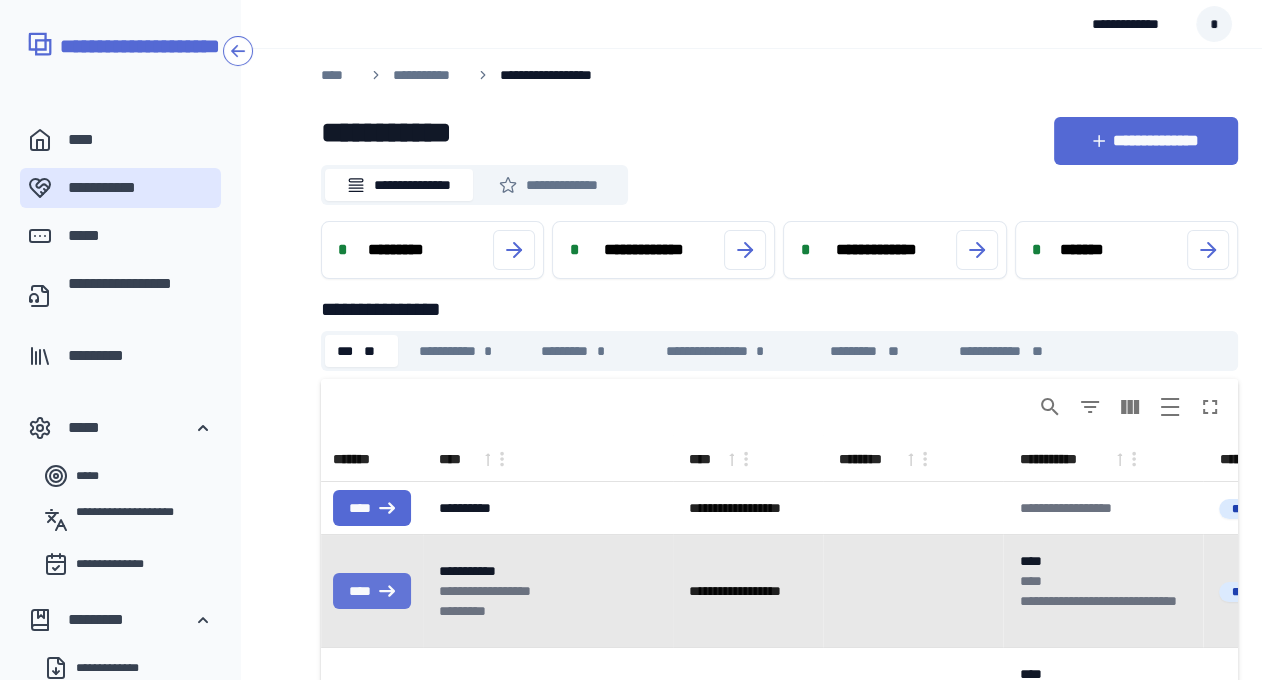 click 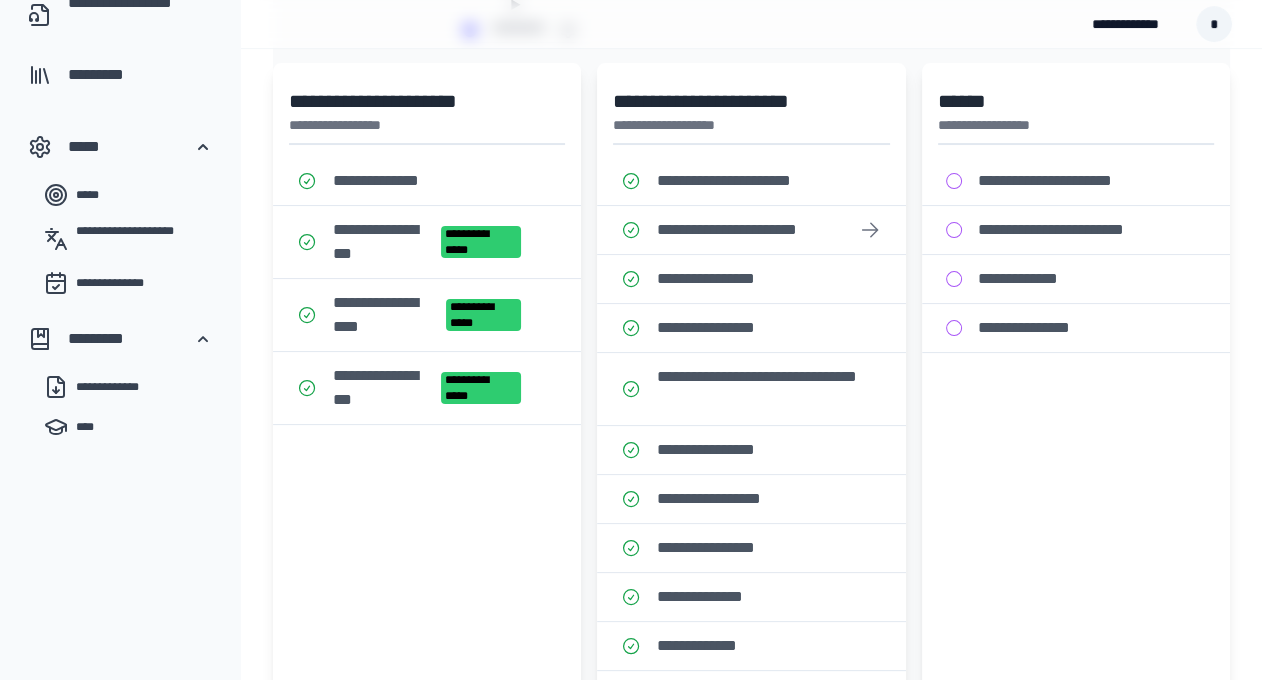 scroll, scrollTop: 375, scrollLeft: 0, axis: vertical 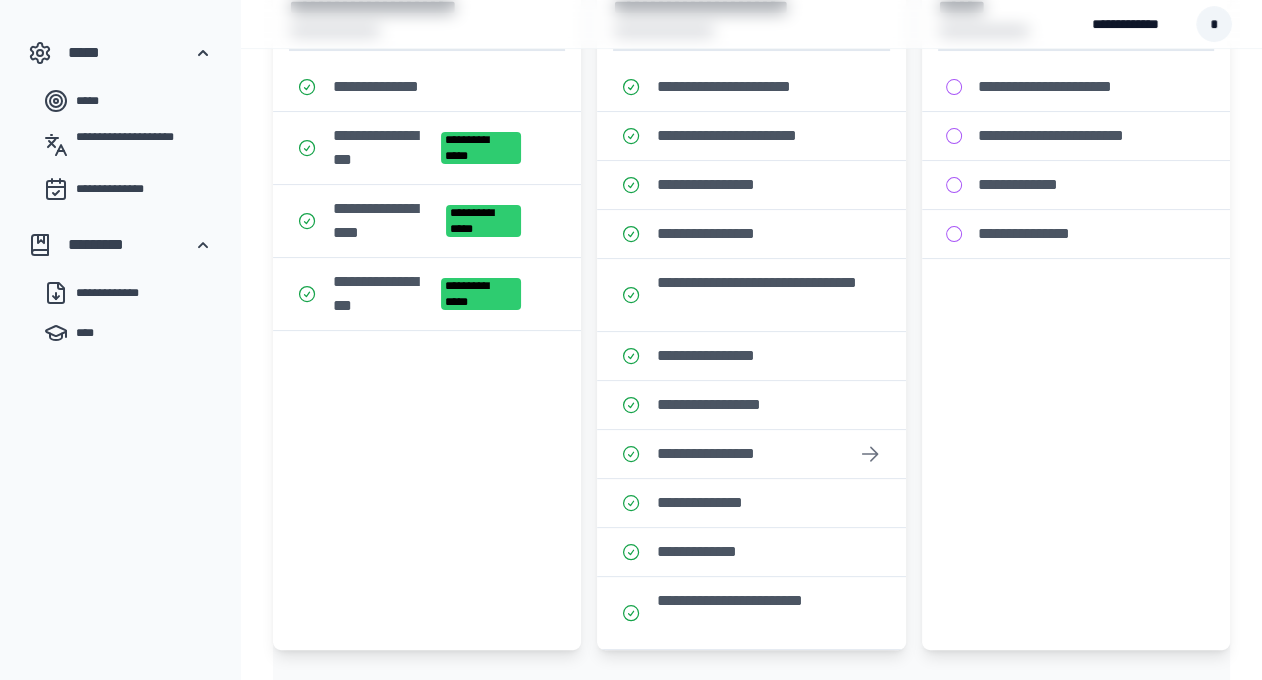click on "**********" at bounding box center [714, 454] 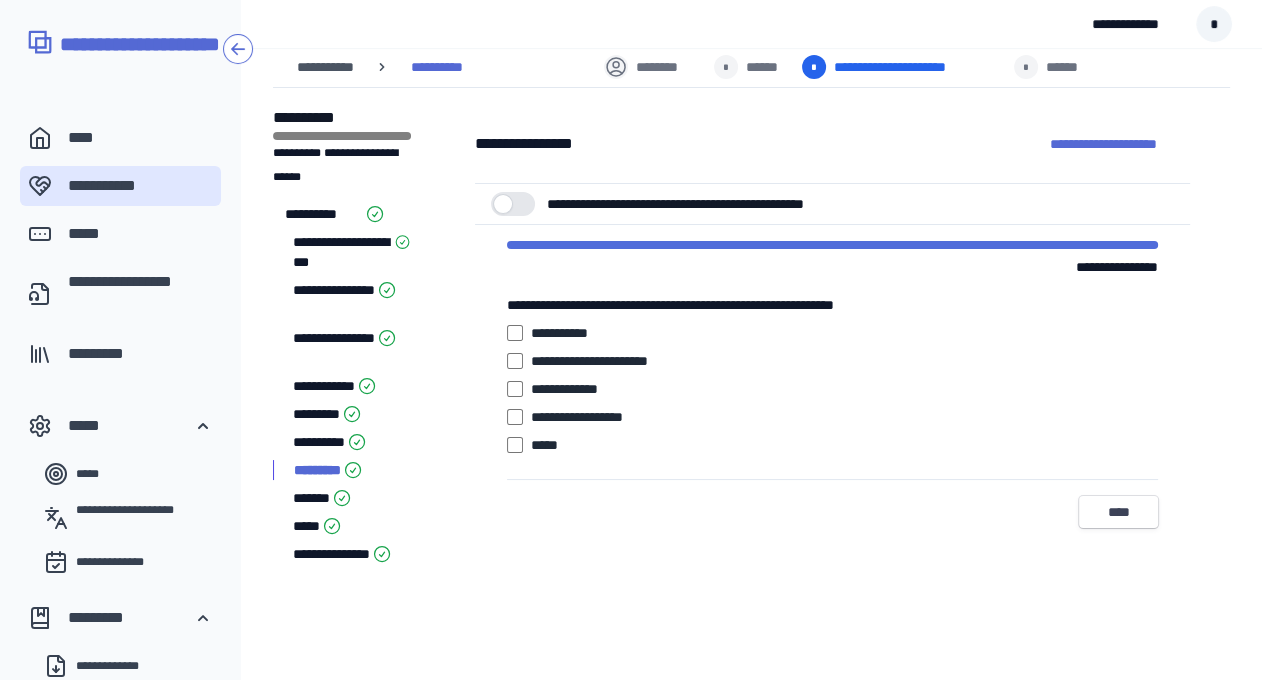 scroll, scrollTop: 0, scrollLeft: 0, axis: both 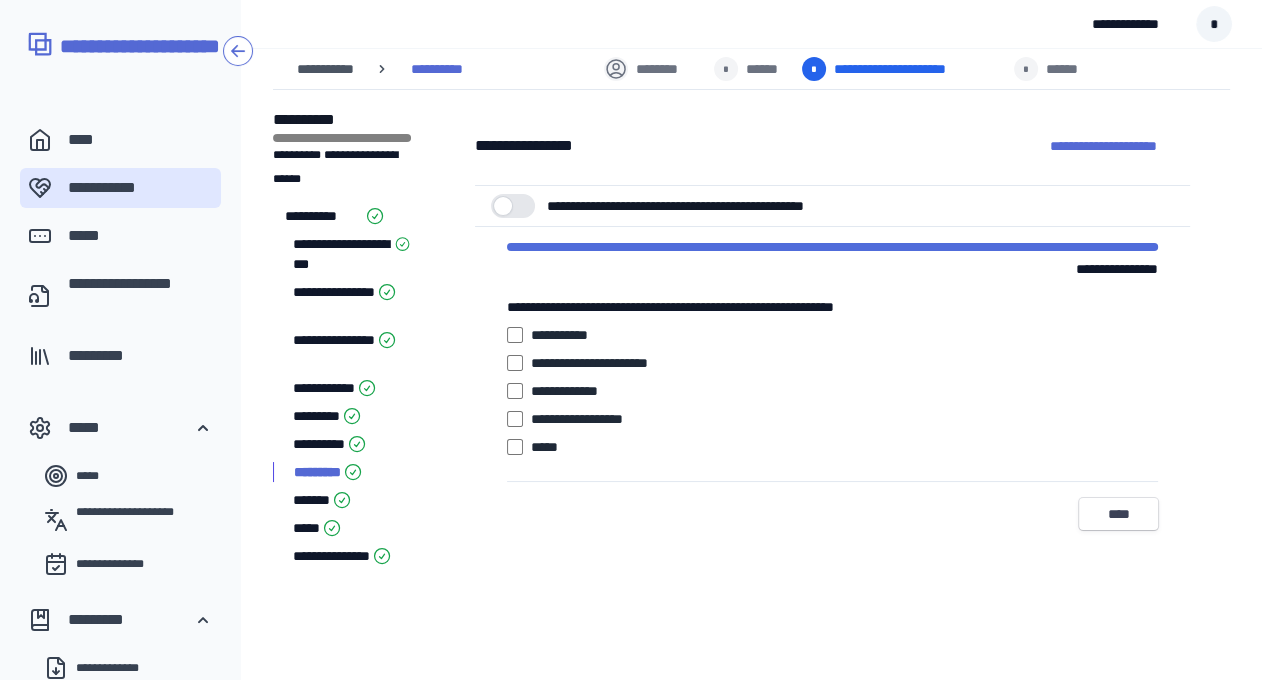 click 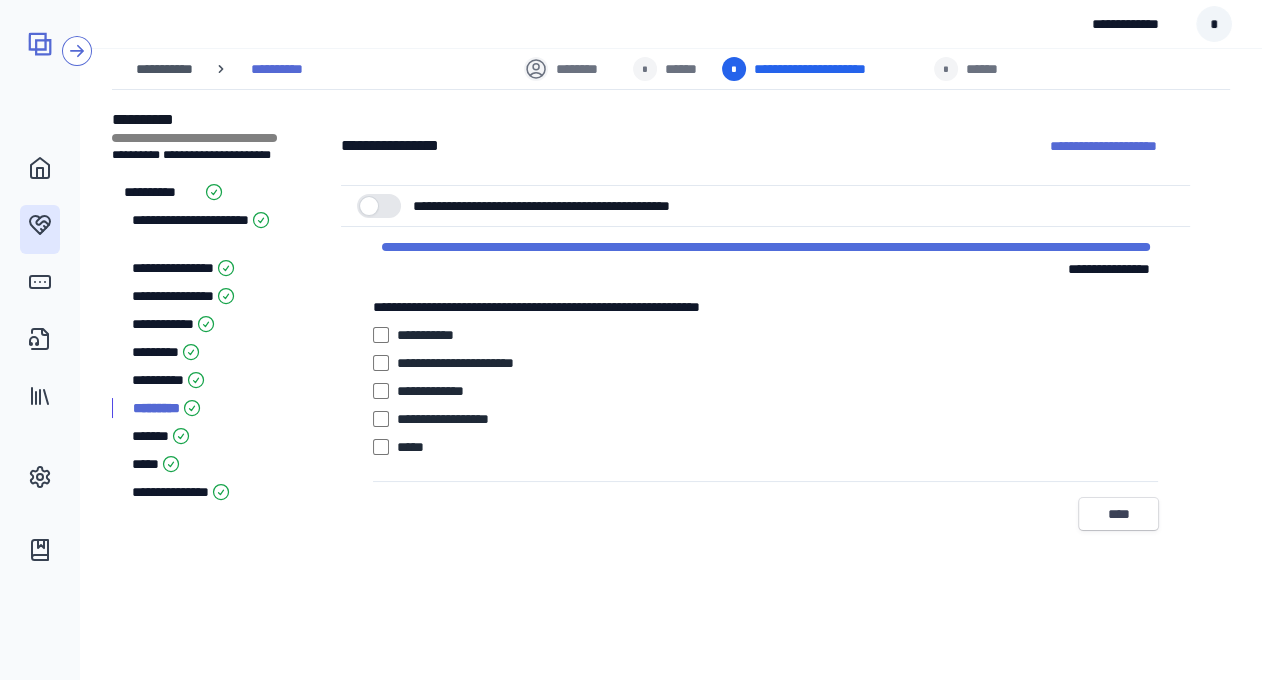click 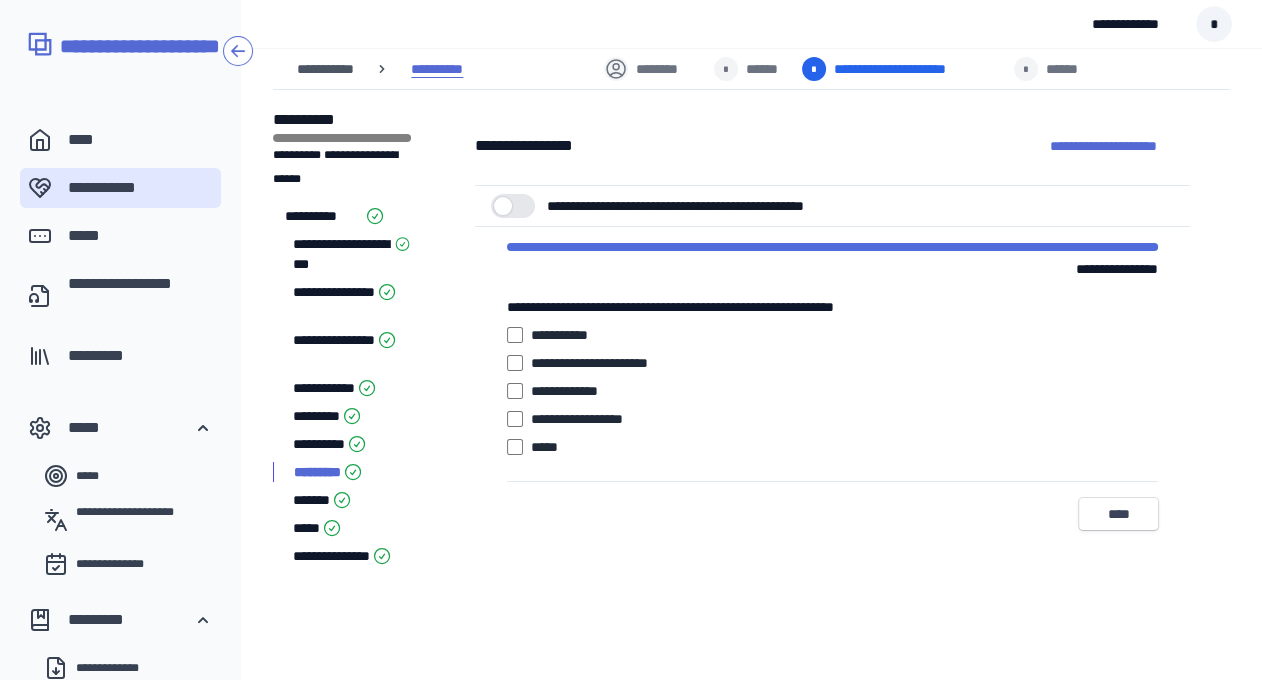 click on "**********" at bounding box center (437, 69) 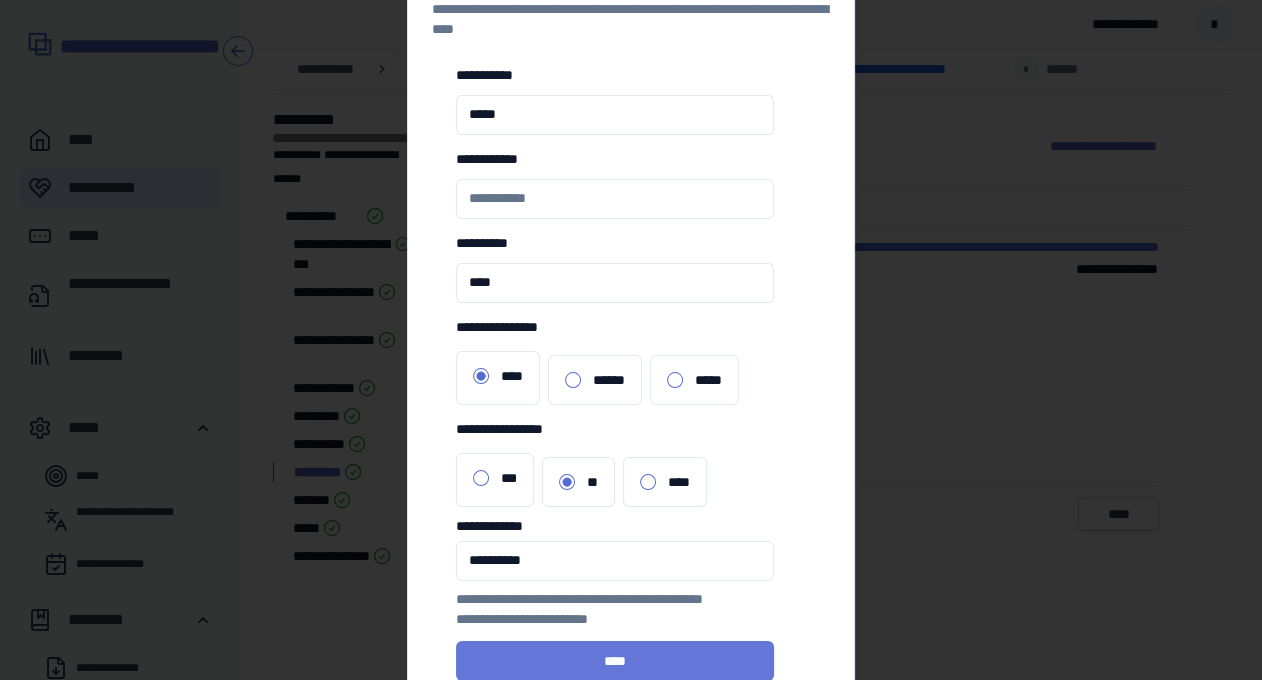 click on "****" at bounding box center [615, 661] 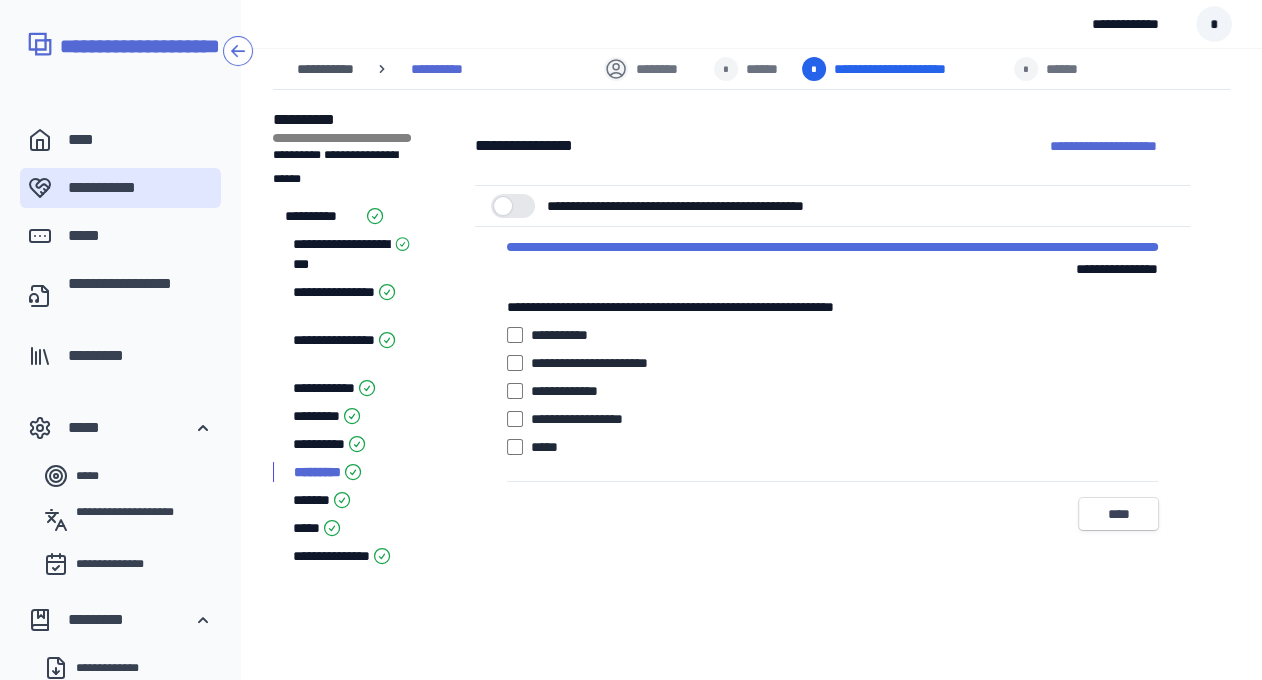click on "******" at bounding box center [1068, 69] 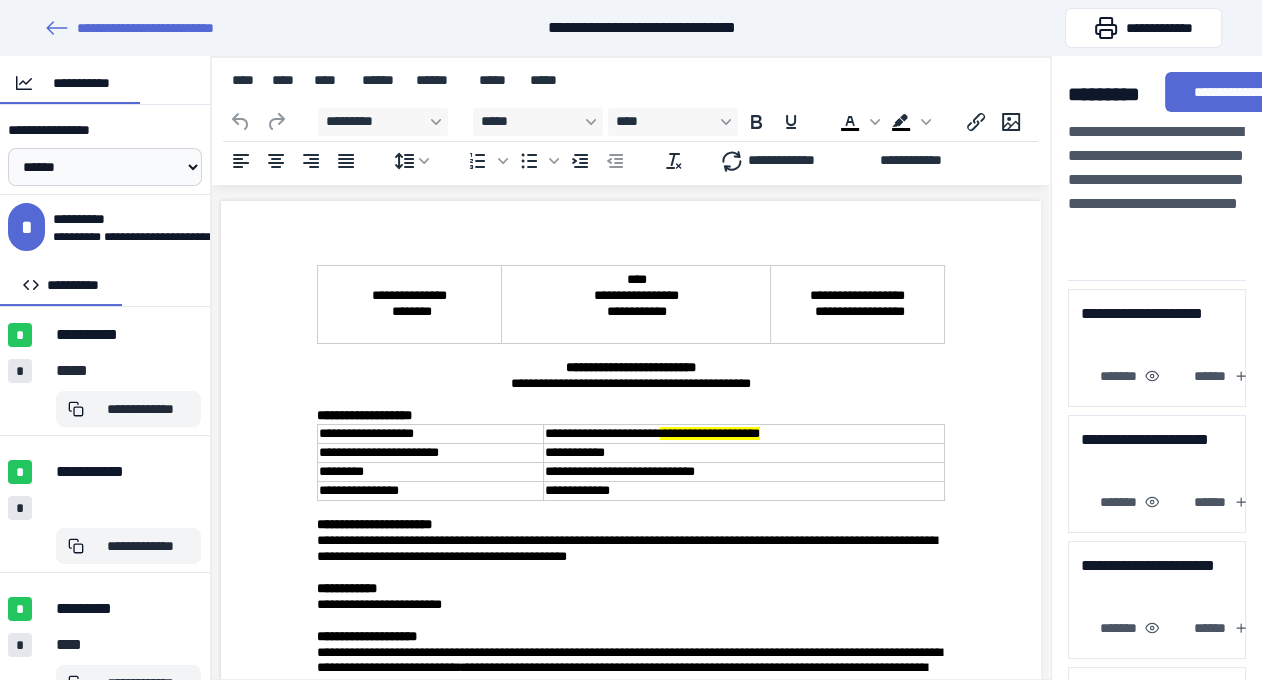 scroll, scrollTop: 0, scrollLeft: 0, axis: both 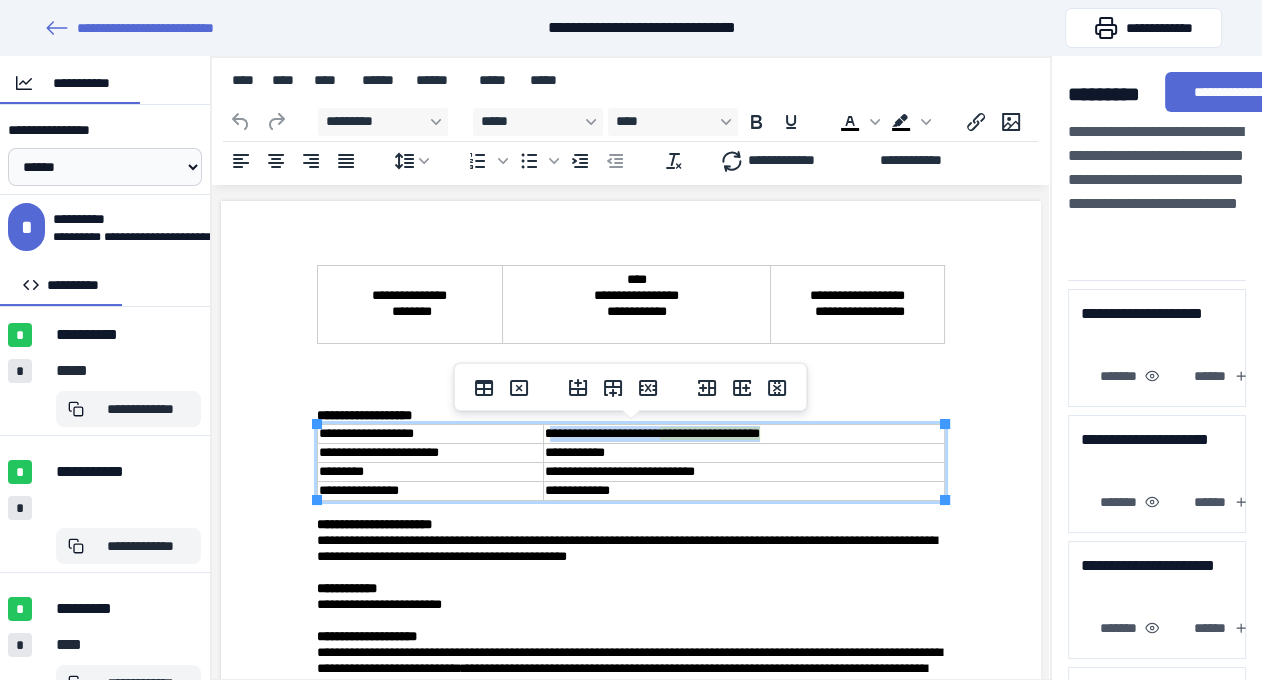 drag, startPoint x: 814, startPoint y: 431, endPoint x: 547, endPoint y: 432, distance: 267.00186 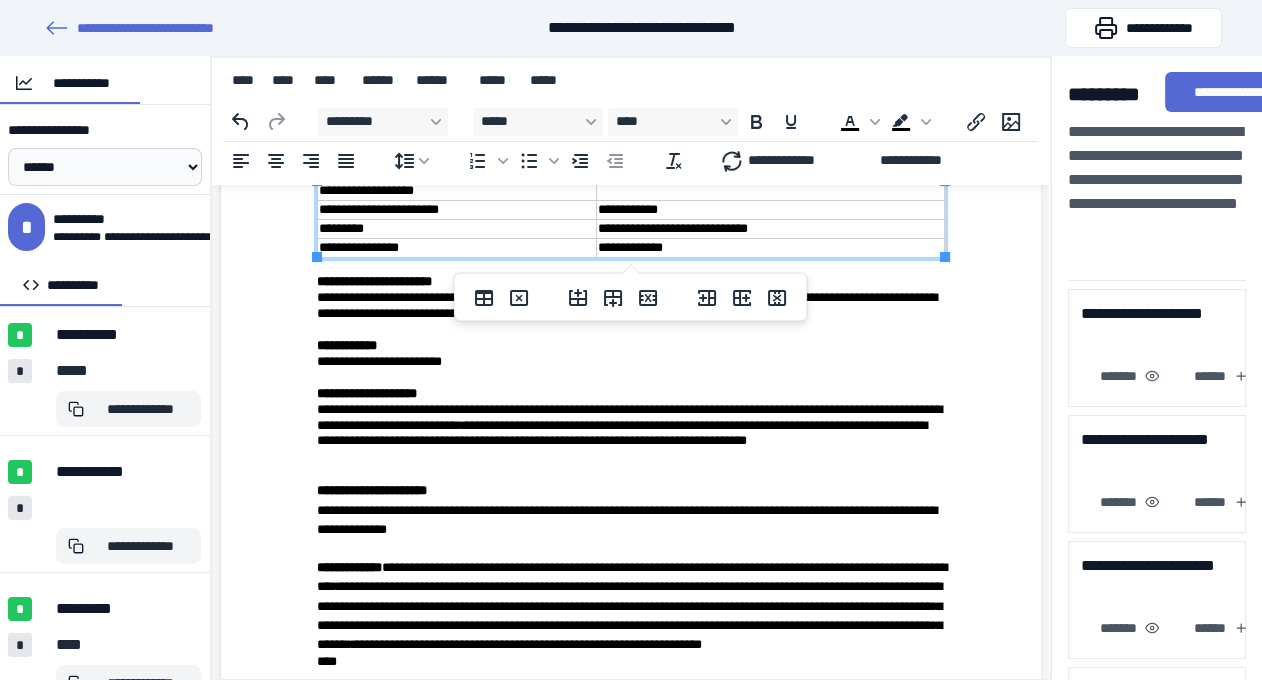 scroll, scrollTop: 248, scrollLeft: 0, axis: vertical 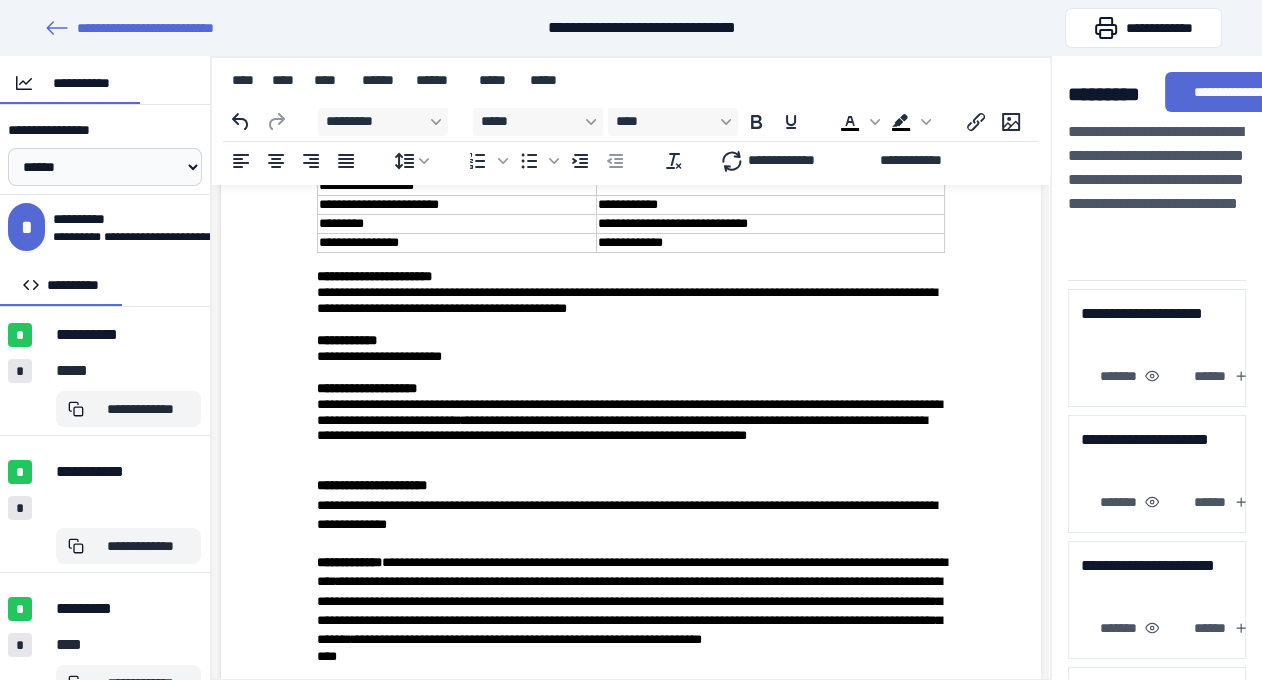 click on "**********" at bounding box center [631, 3615] 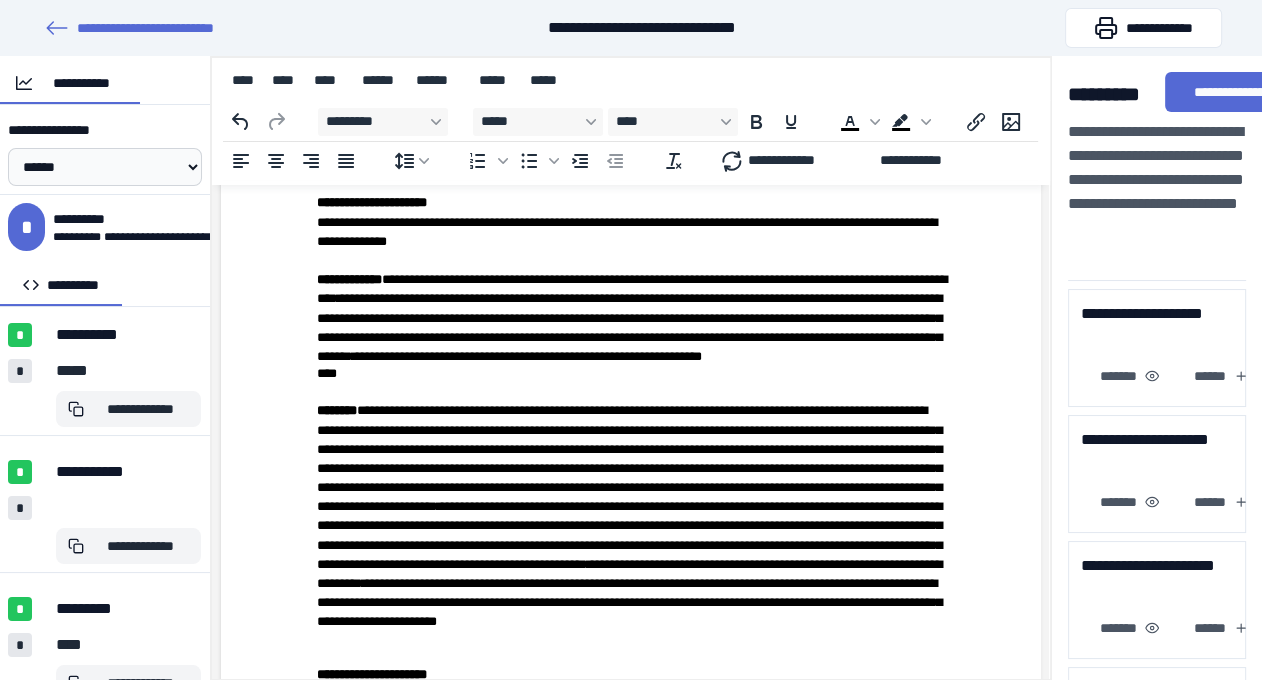 scroll, scrollTop: 534, scrollLeft: 0, axis: vertical 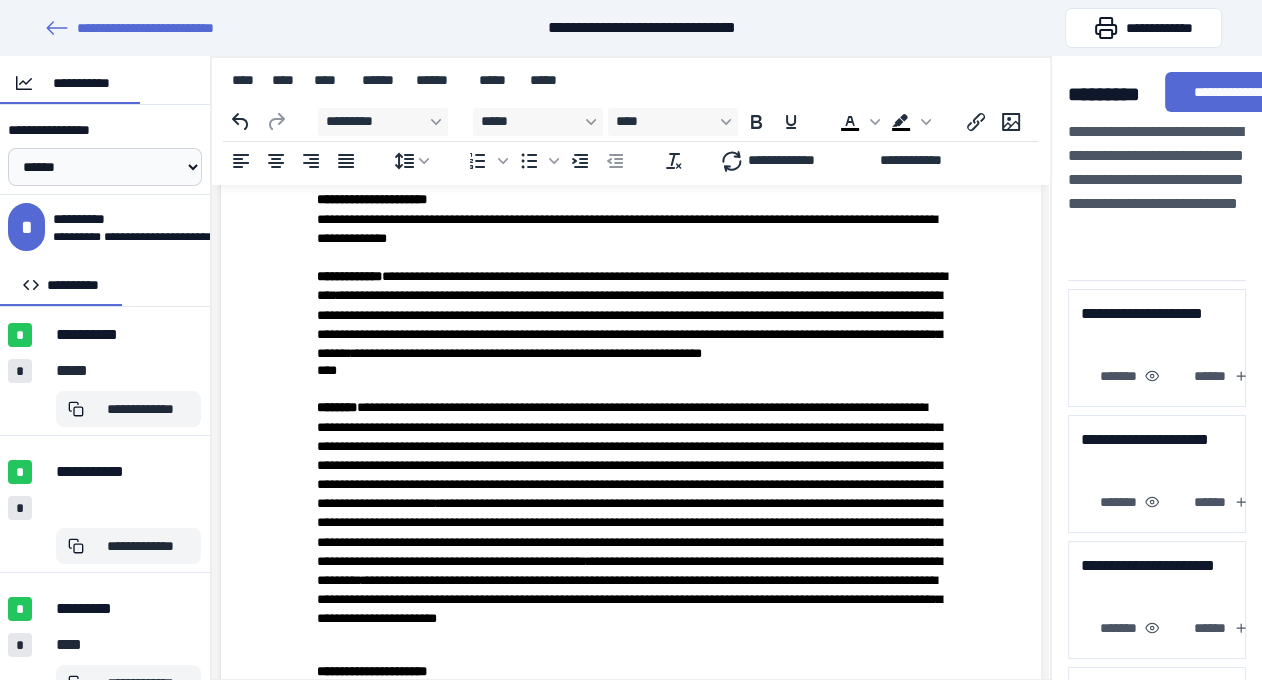 click on "**********" at bounding box center (627, 229) 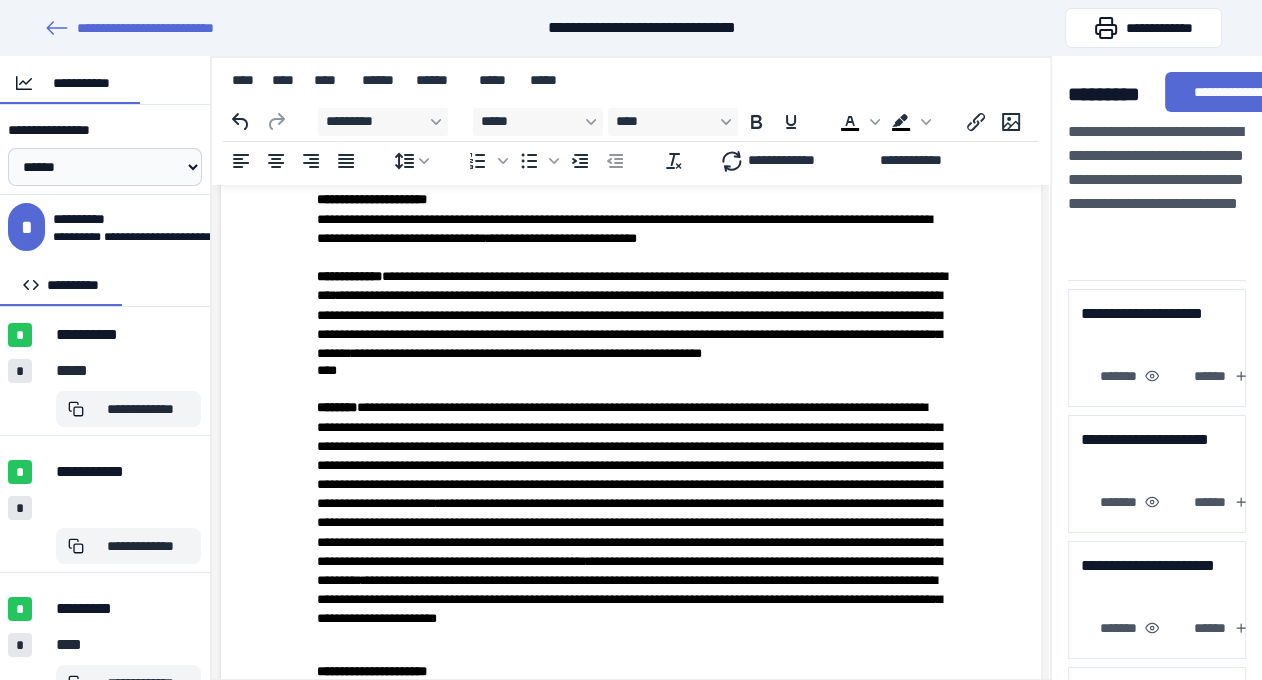 click on "******** ***" at bounding box center [349, 276] 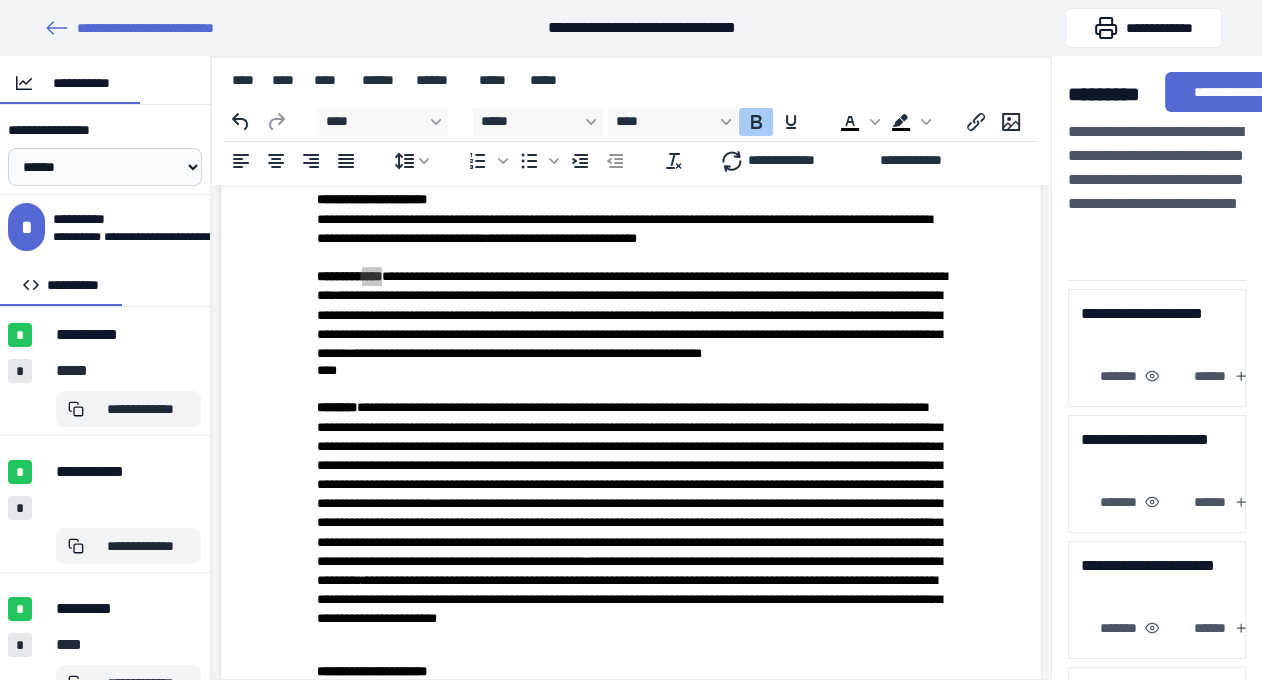 click on "******** ***" at bounding box center [349, 276] 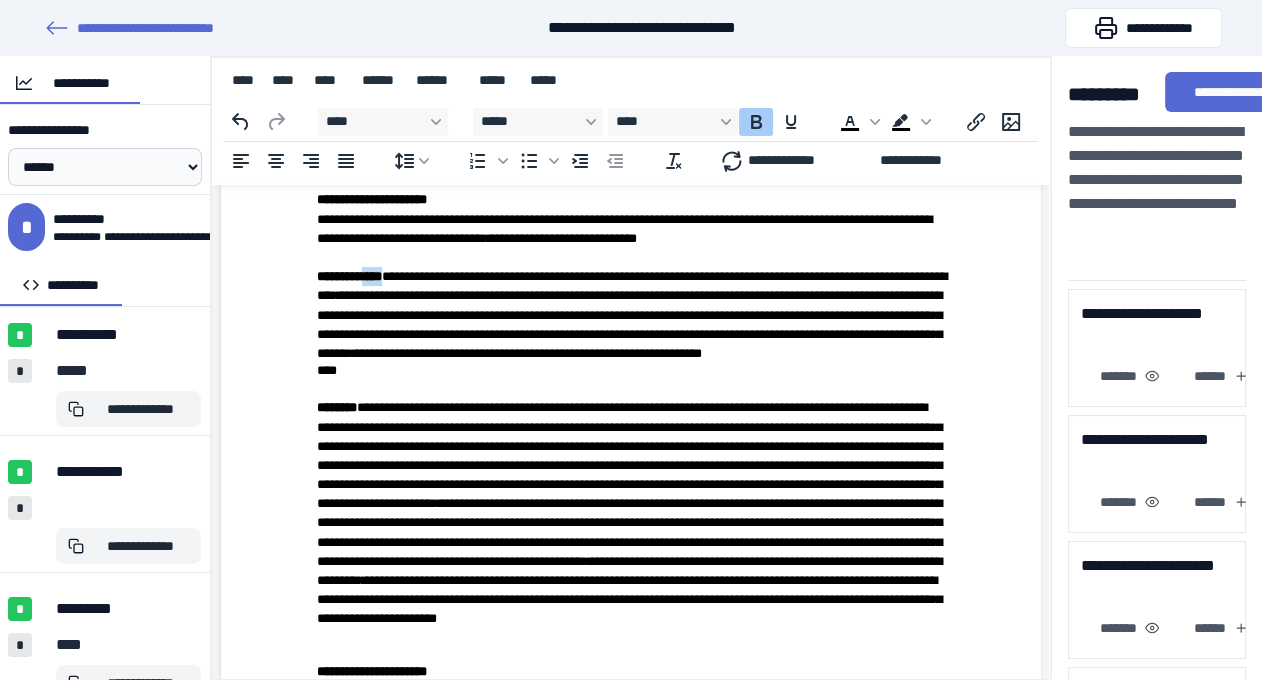 click on "***" at bounding box center [372, 276] 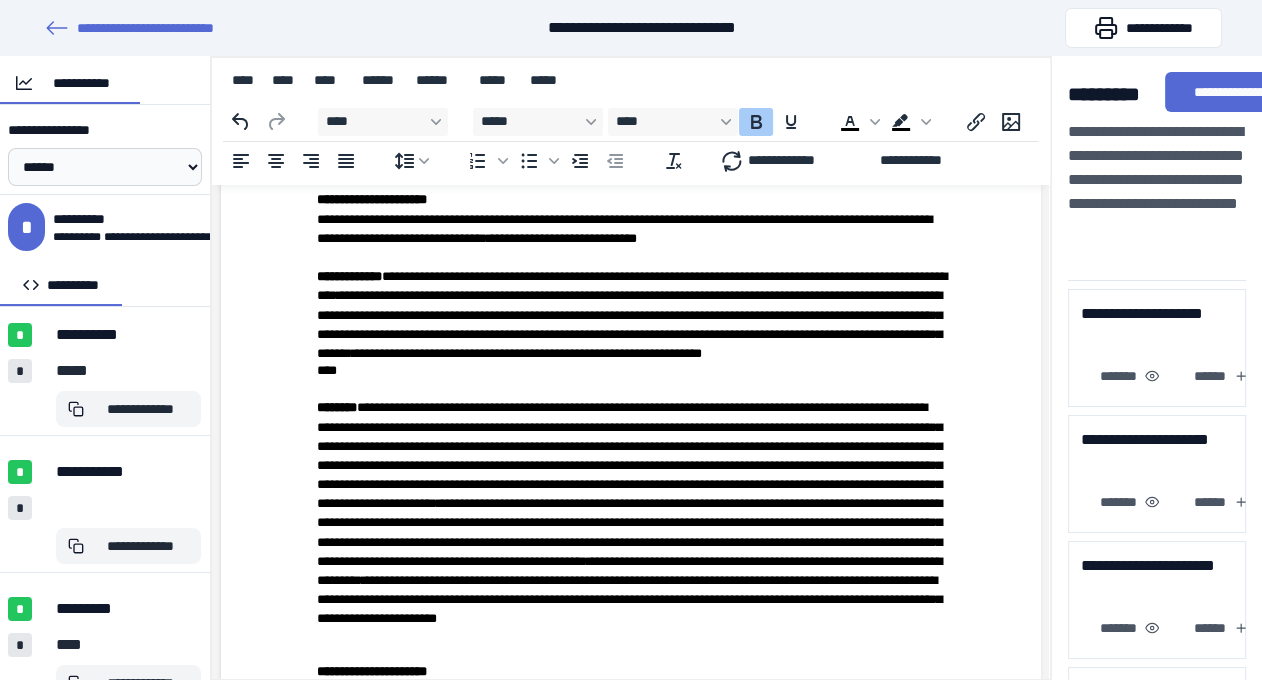 click on "***" at bounding box center [372, 276] 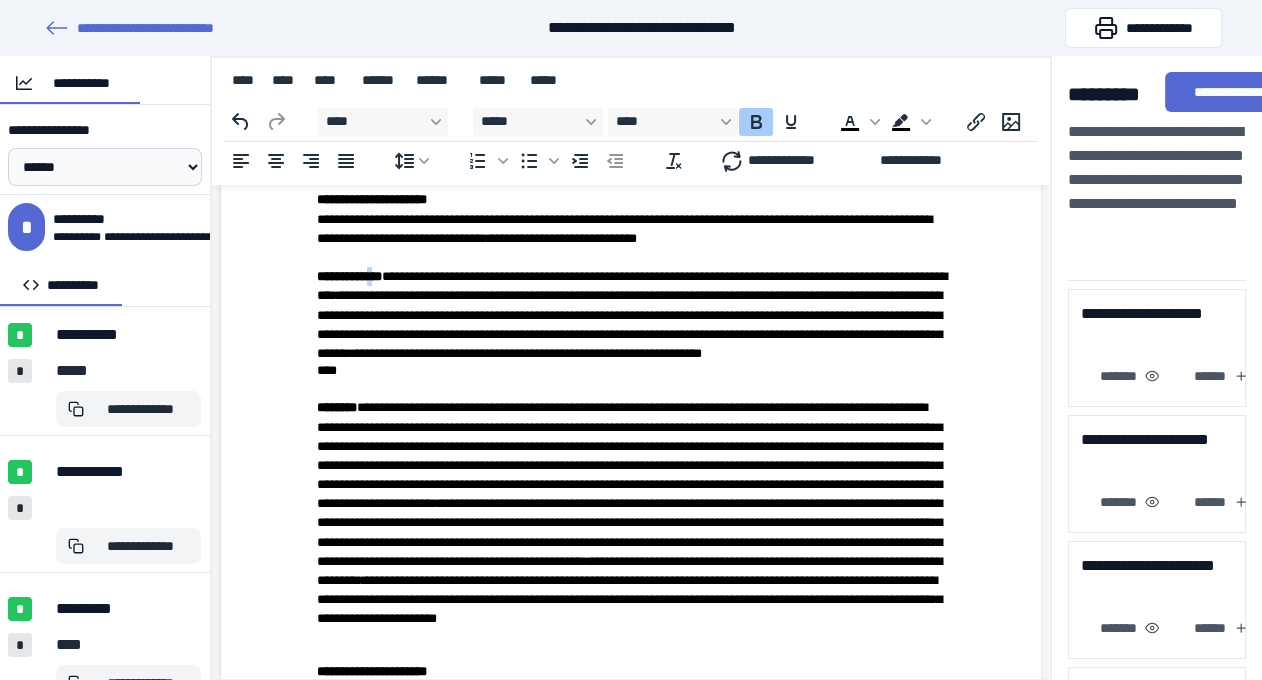 click on "***" at bounding box center [372, 276] 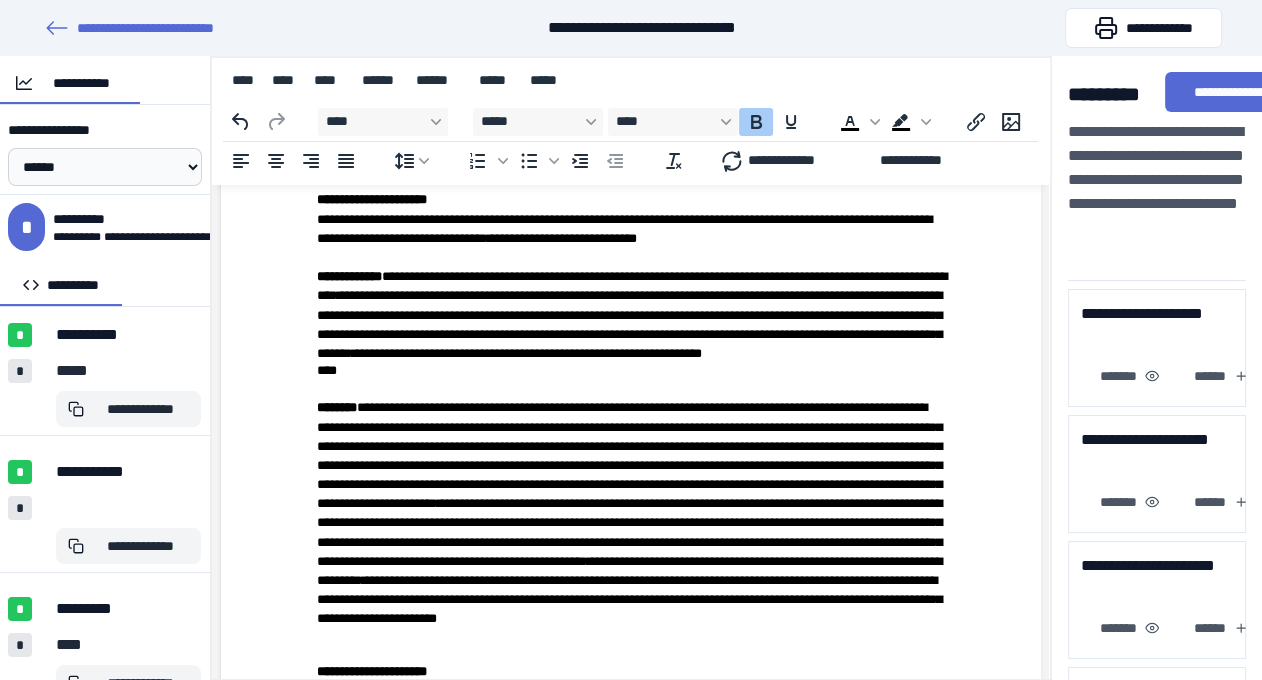 click on "***" at bounding box center [372, 276] 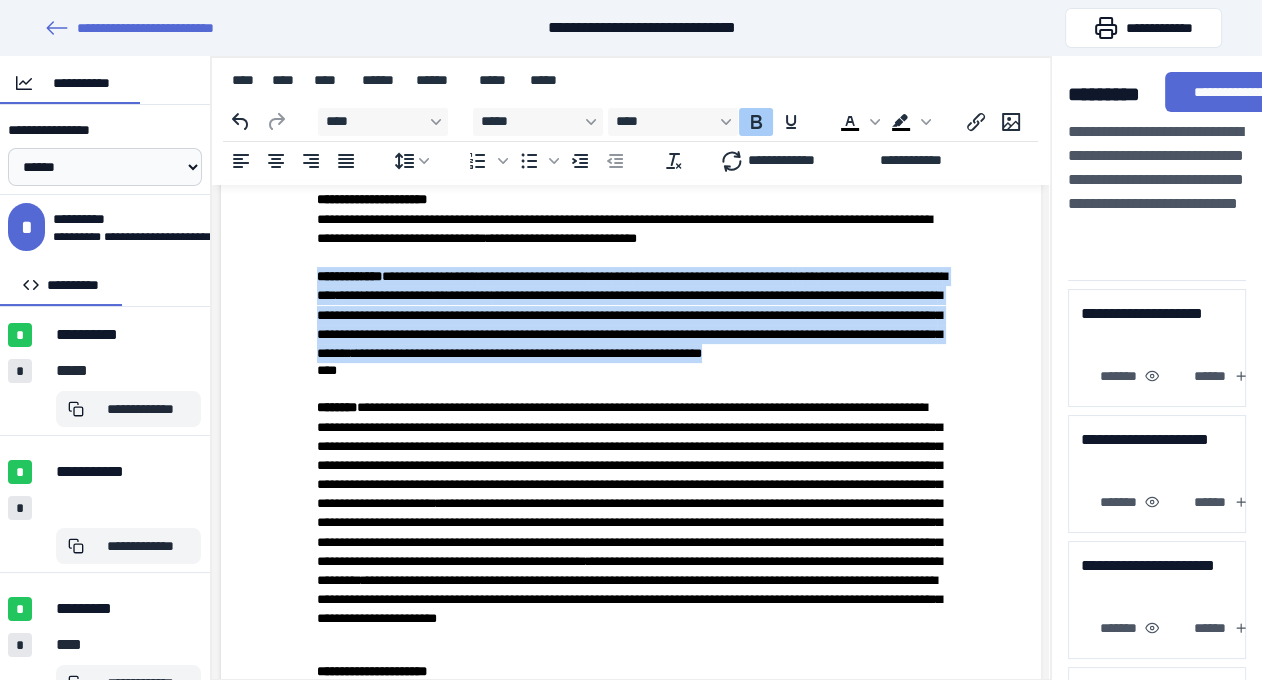 click on "***" at bounding box center (372, 276) 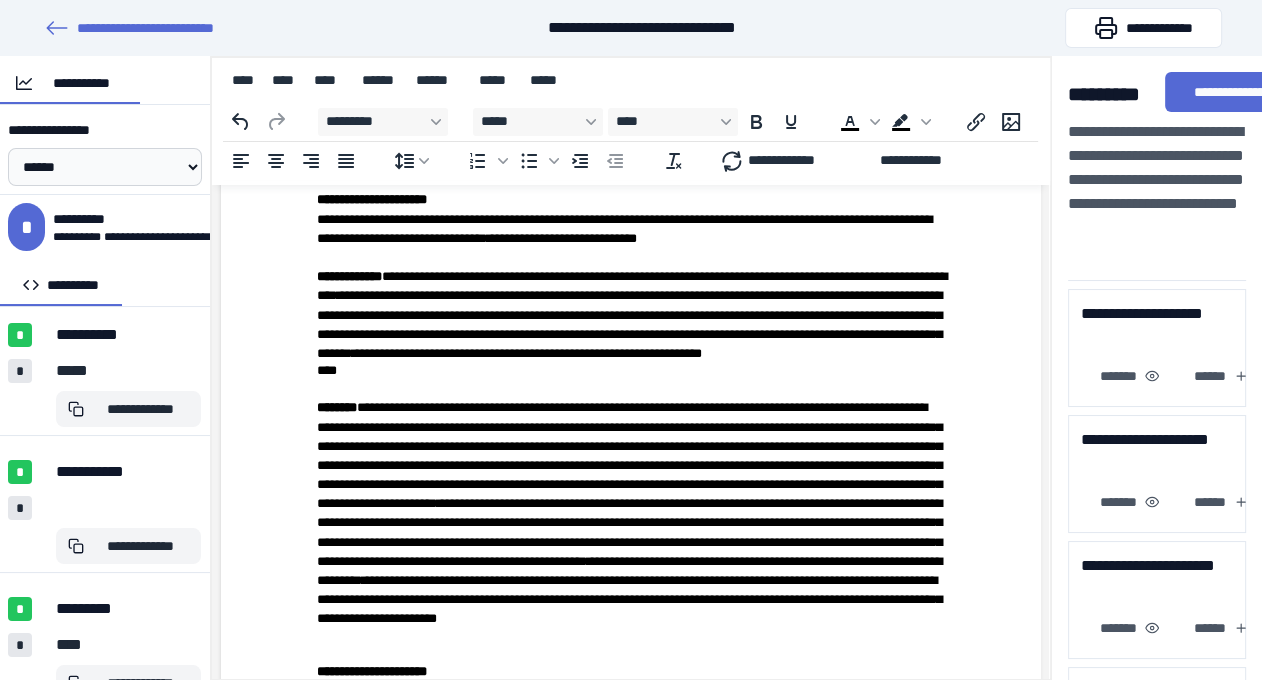 click on "**********" at bounding box center [624, 229] 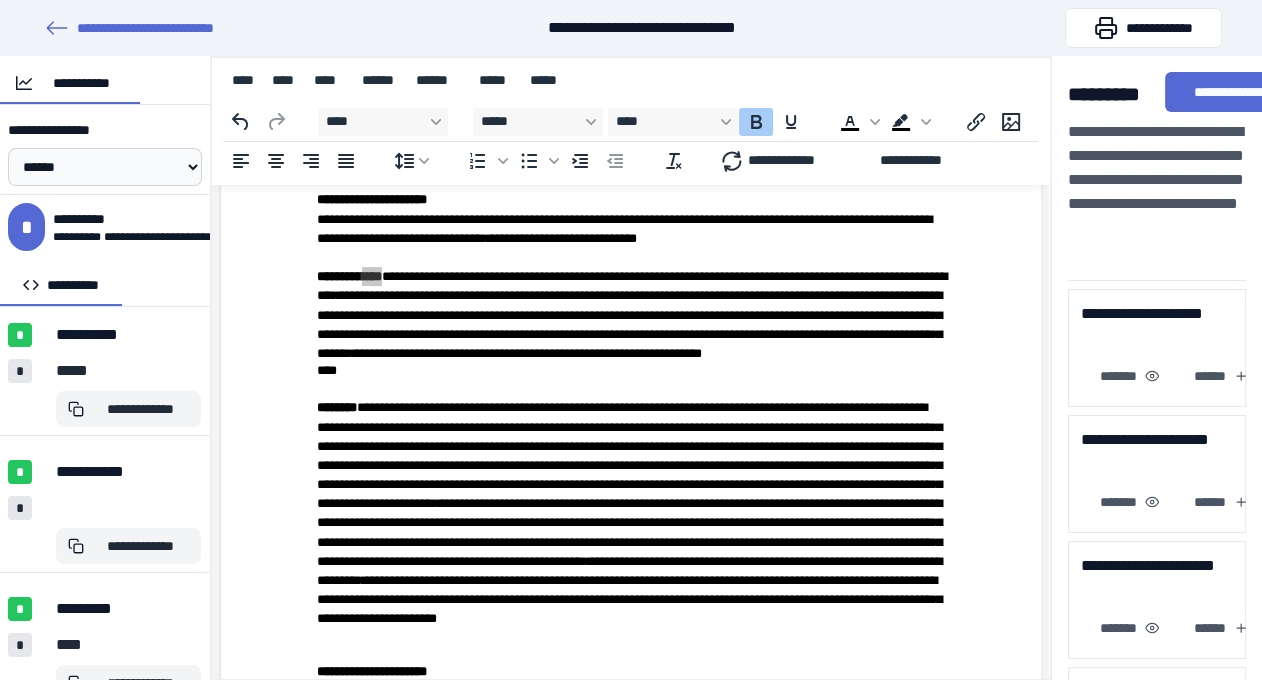 drag, startPoint x: 401, startPoint y: 274, endPoint x: 378, endPoint y: 276, distance: 23.086792 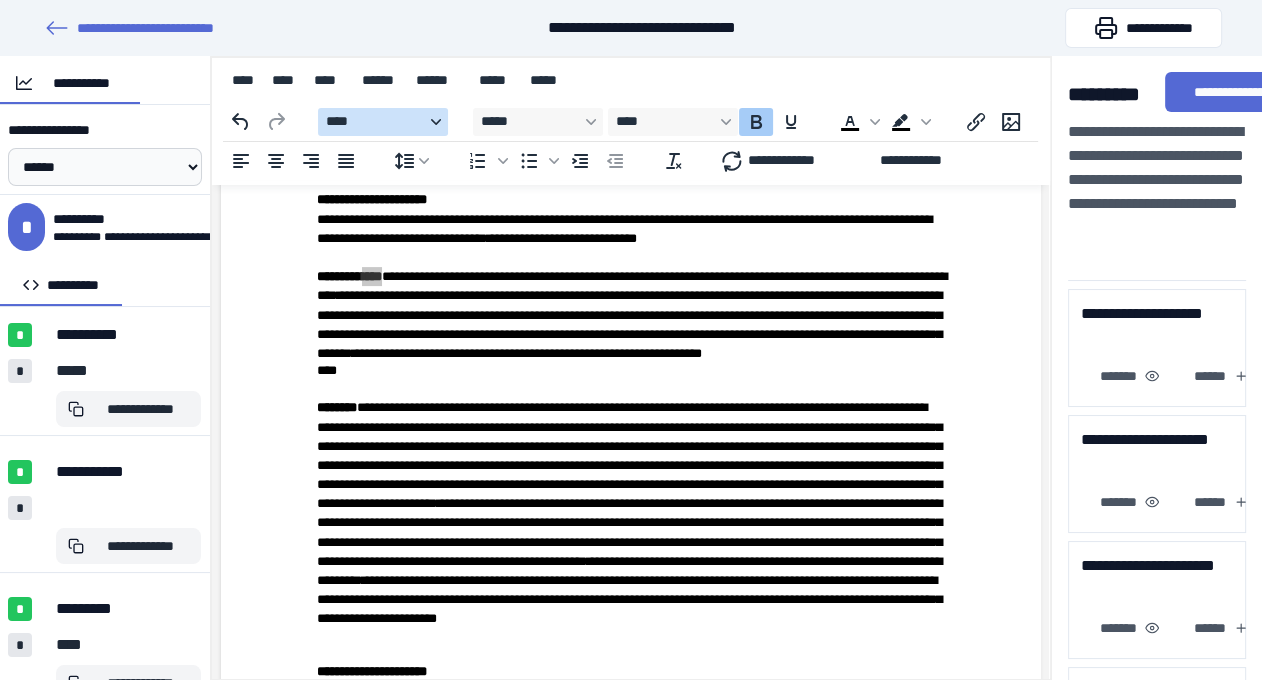click on "****" at bounding box center [375, 122] 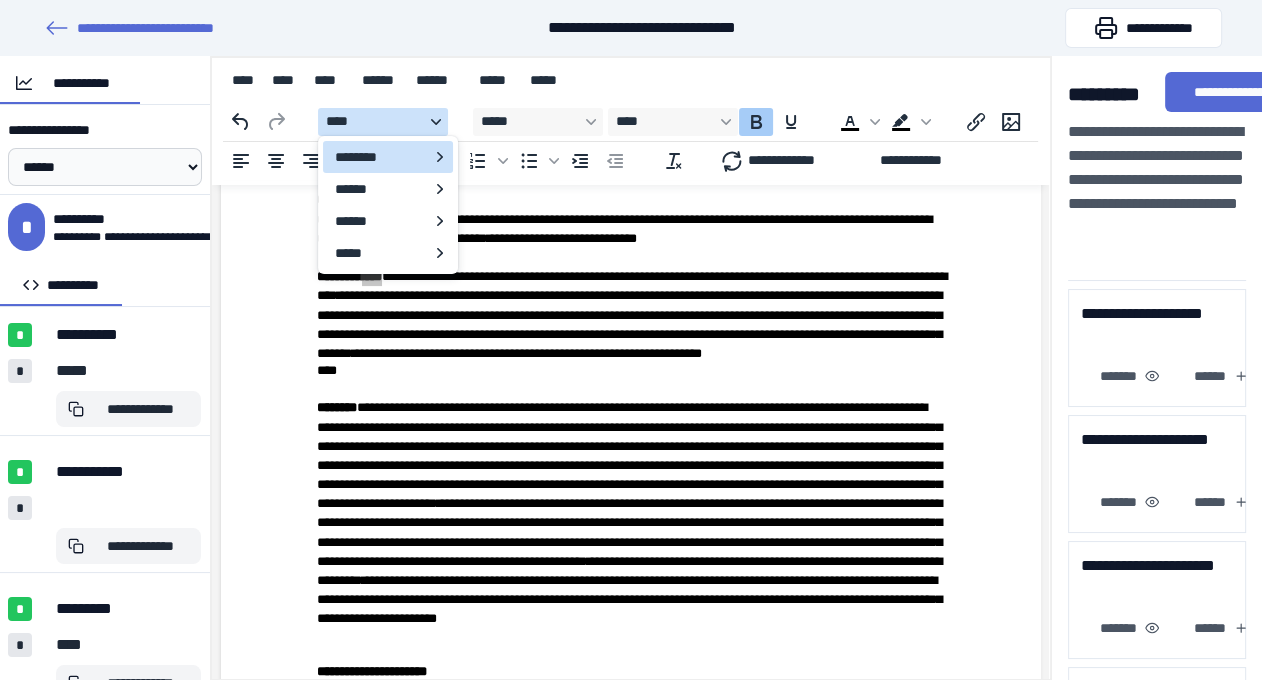click on "****" at bounding box center [375, 122] 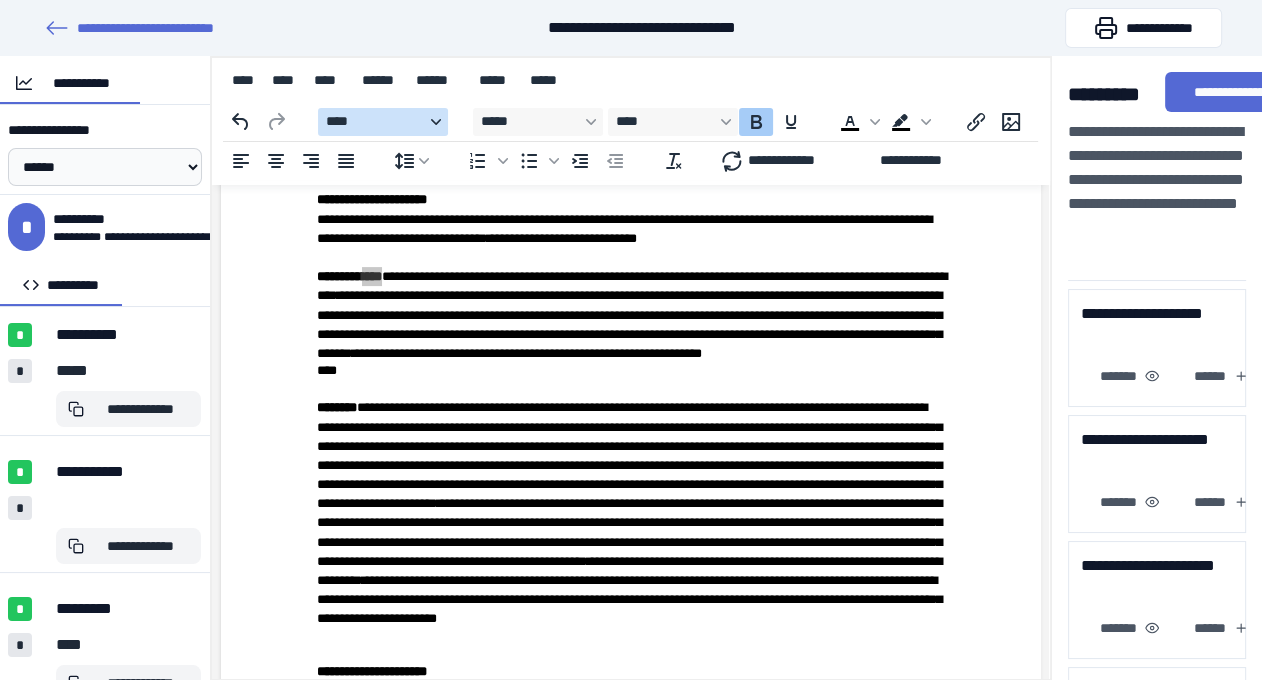 click on "****" at bounding box center (375, 122) 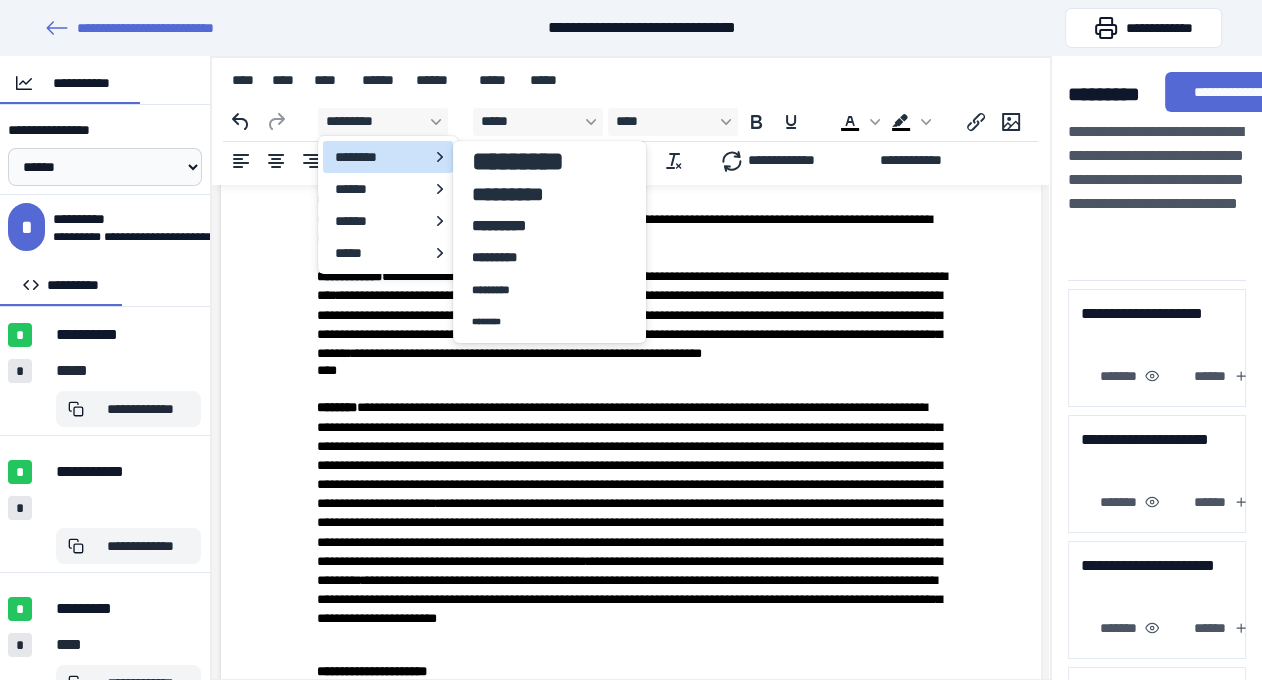click on "**********" at bounding box center (631, 3329) 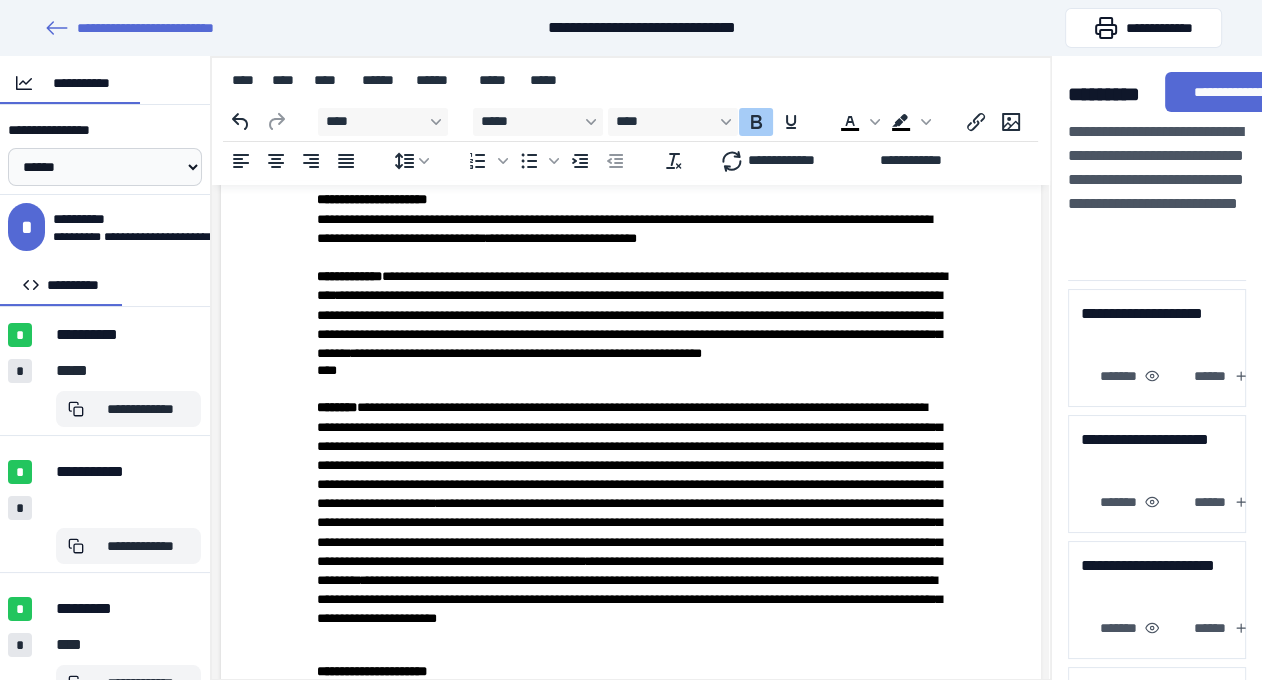 click on "******** ***" at bounding box center (349, 276) 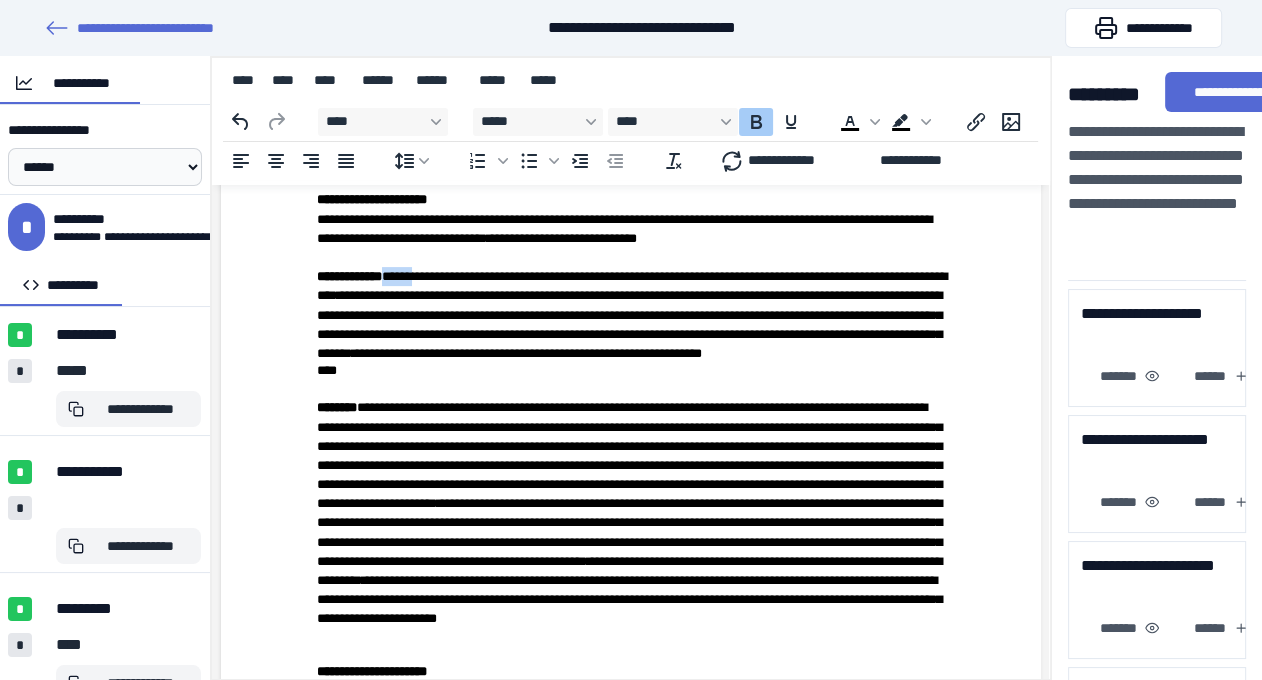 click on "******** ***" at bounding box center (349, 276) 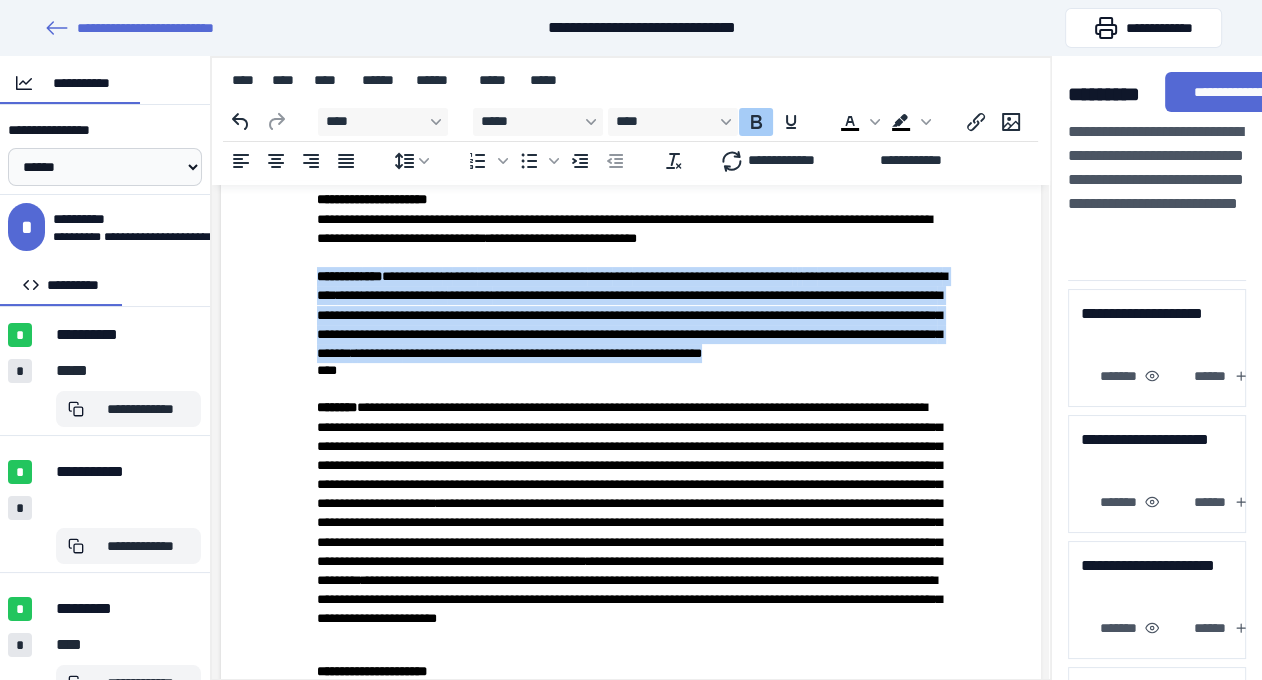 click on "******** ***" at bounding box center [349, 276] 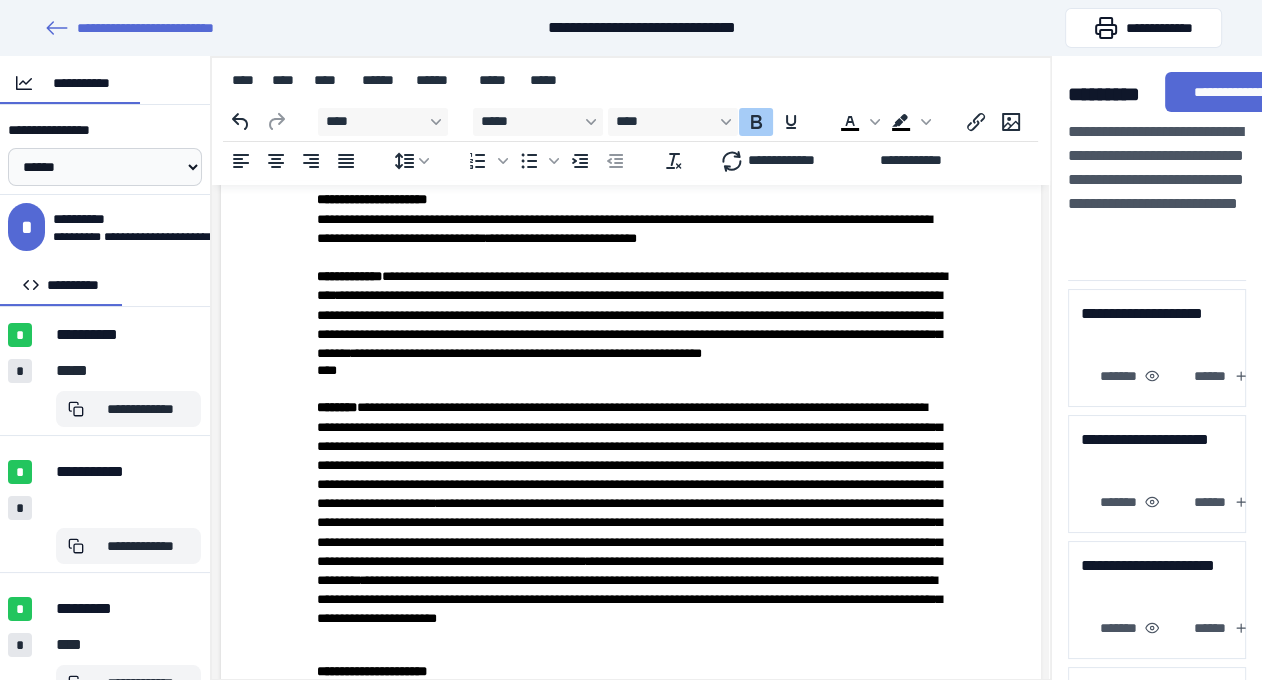 click on "**********" at bounding box center (624, 229) 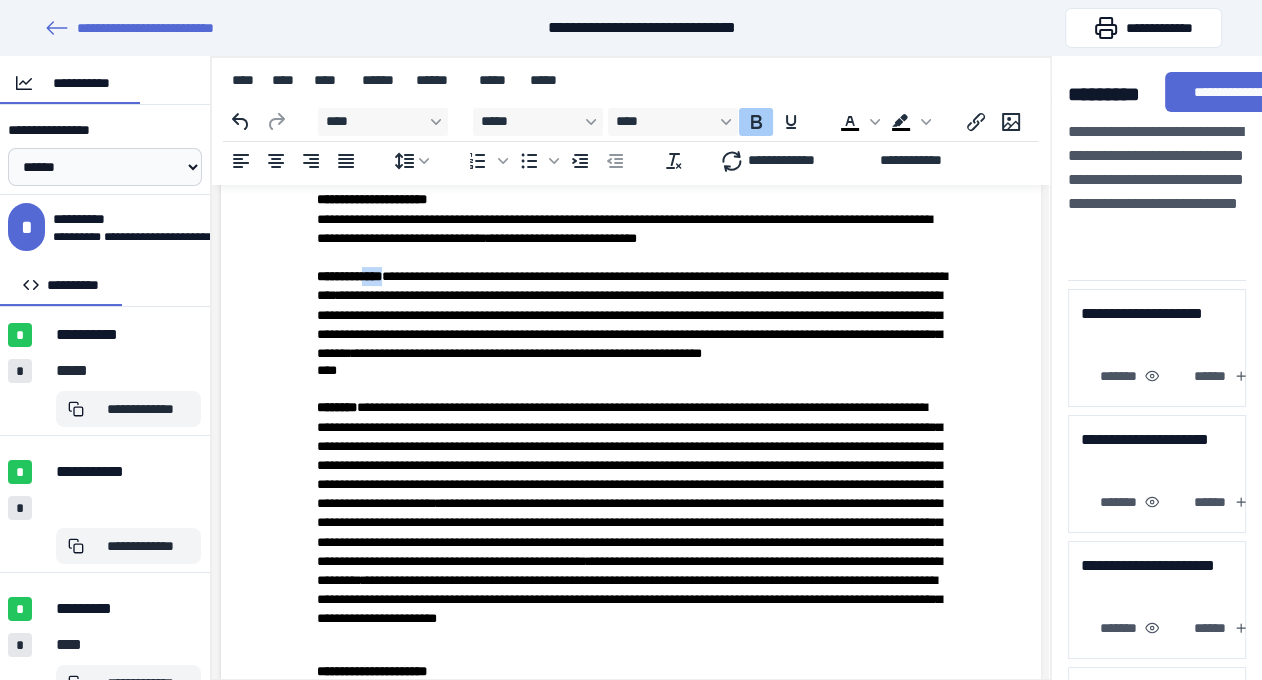 drag, startPoint x: 398, startPoint y: 275, endPoint x: 375, endPoint y: 275, distance: 23 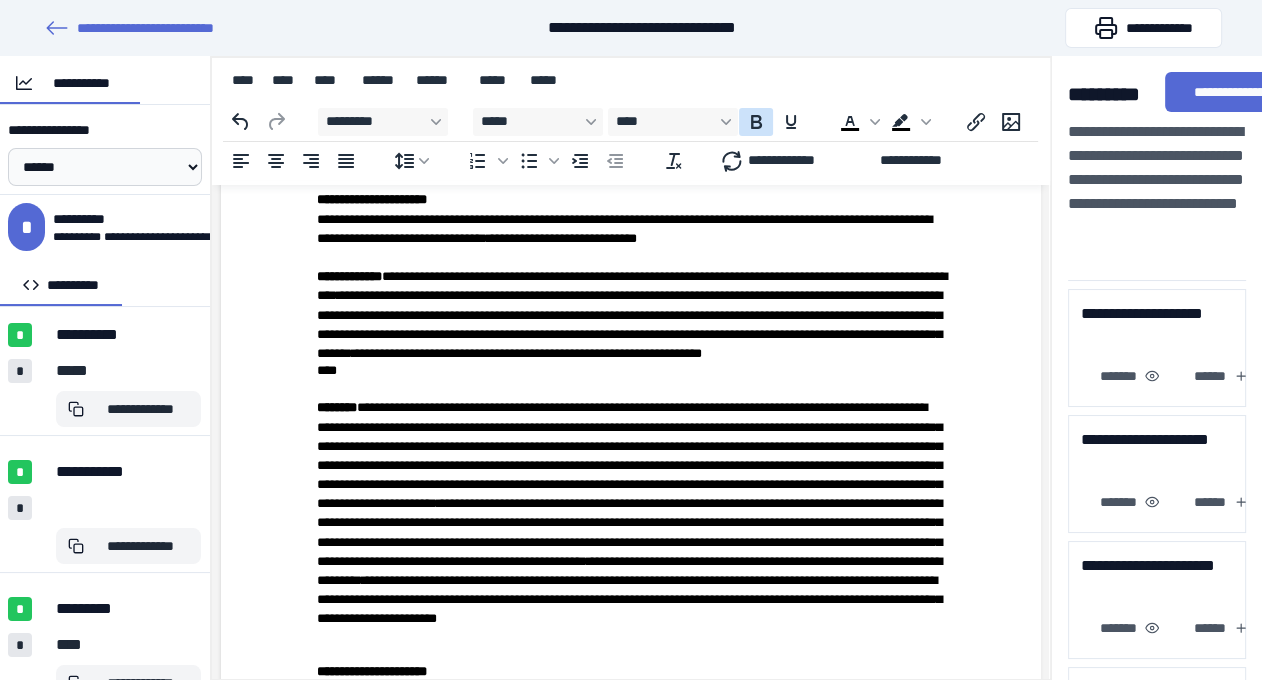 click 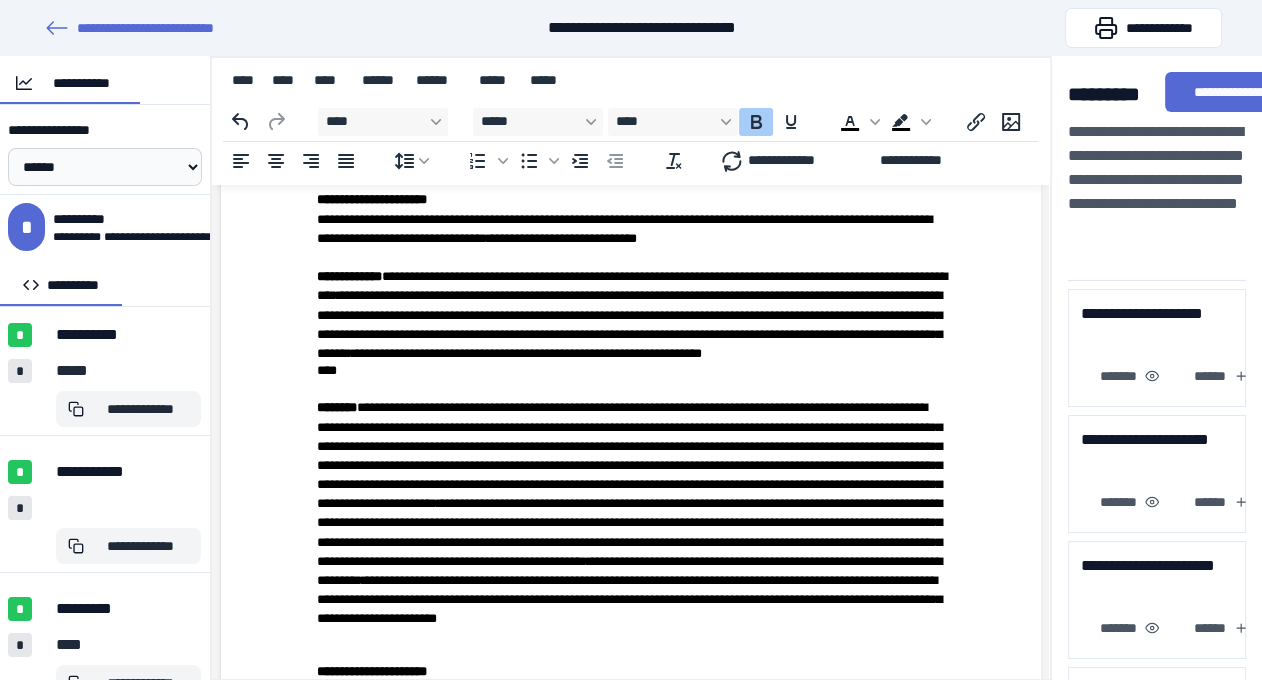 click 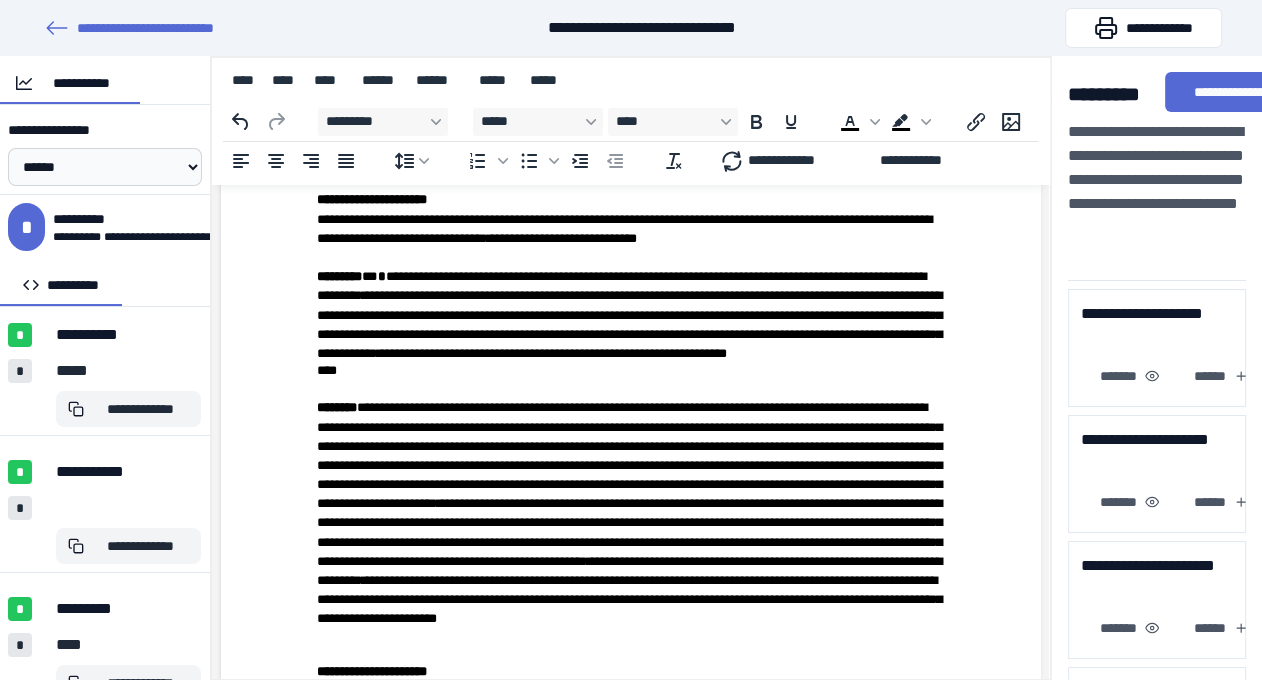 click on "**********" at bounding box center (559, 276) 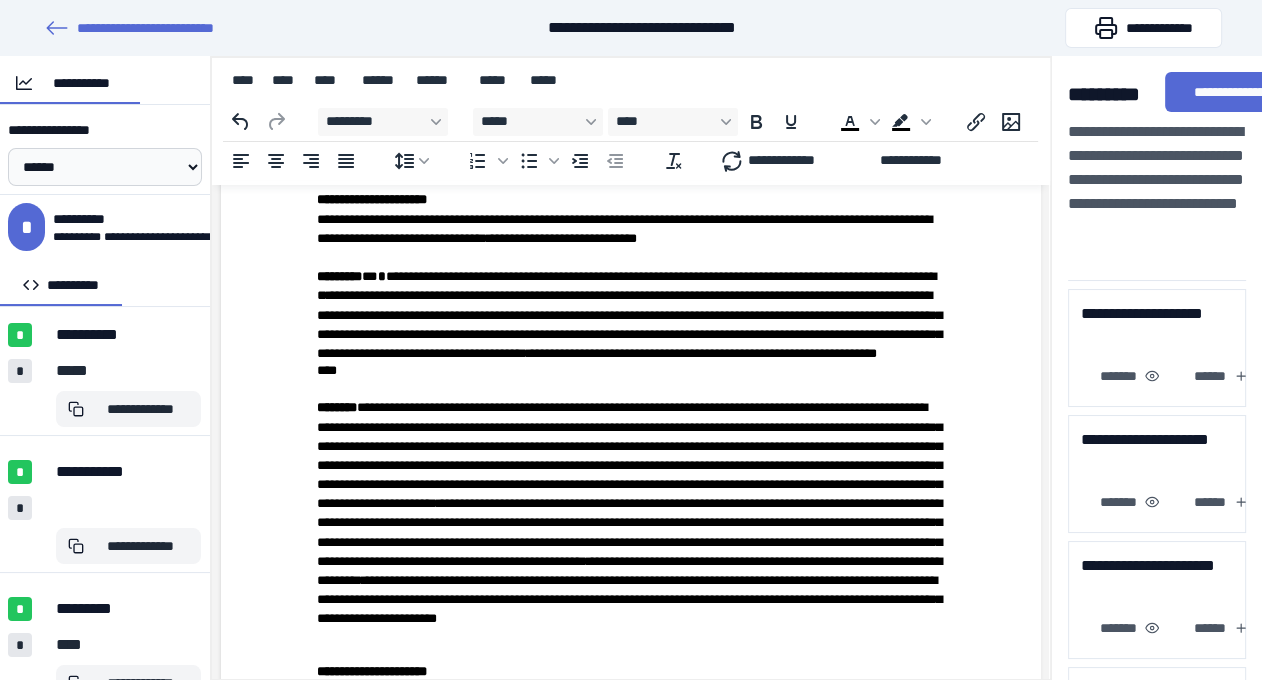 click on "**********" at bounding box center [427, 295] 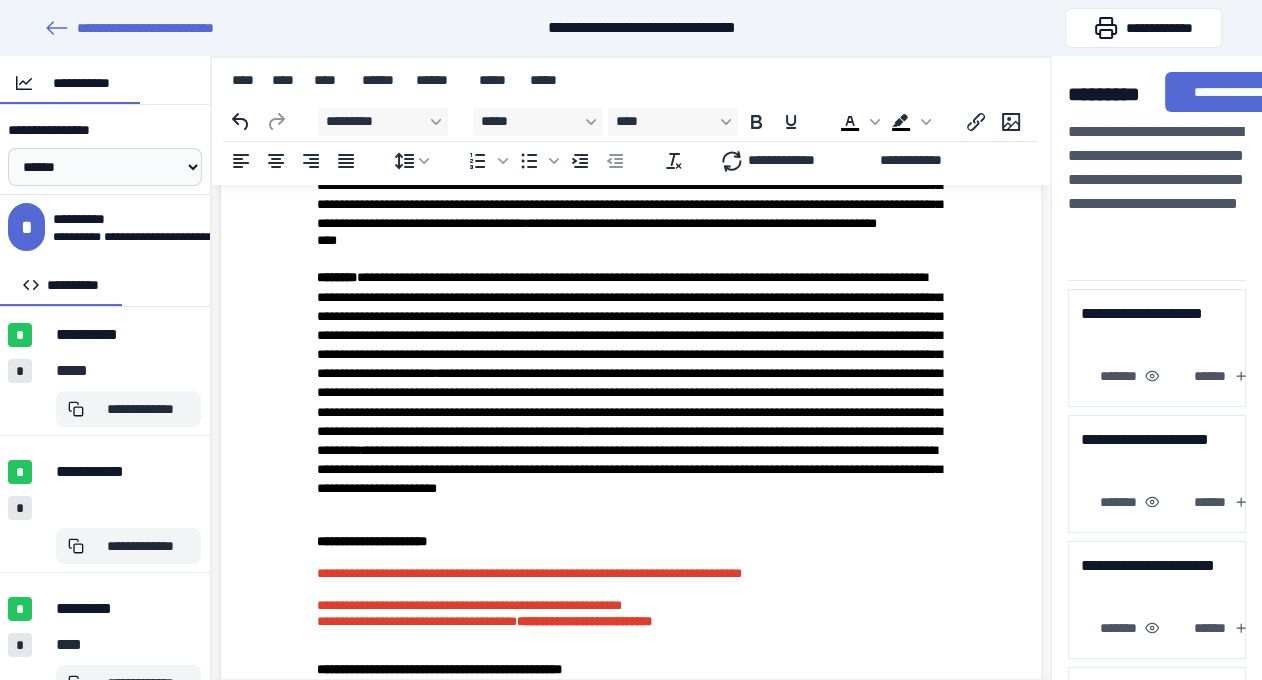 scroll, scrollTop: 668, scrollLeft: 0, axis: vertical 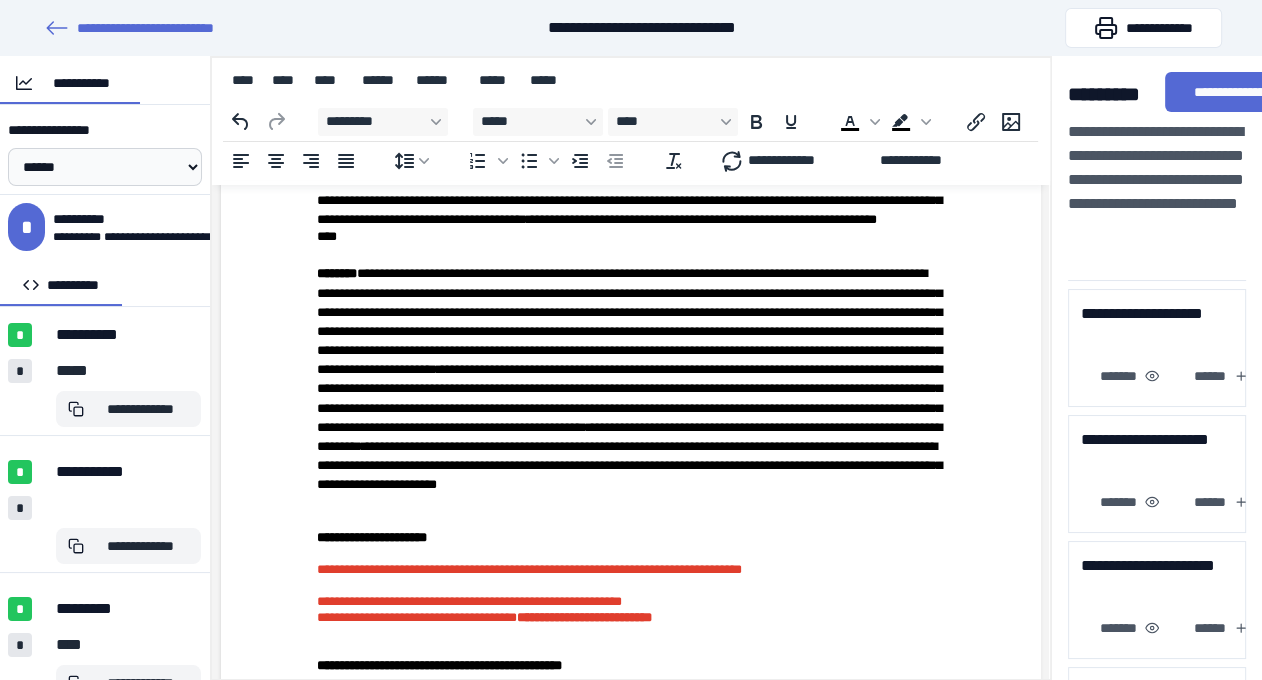 click on "**********" at bounding box center [629, 190] 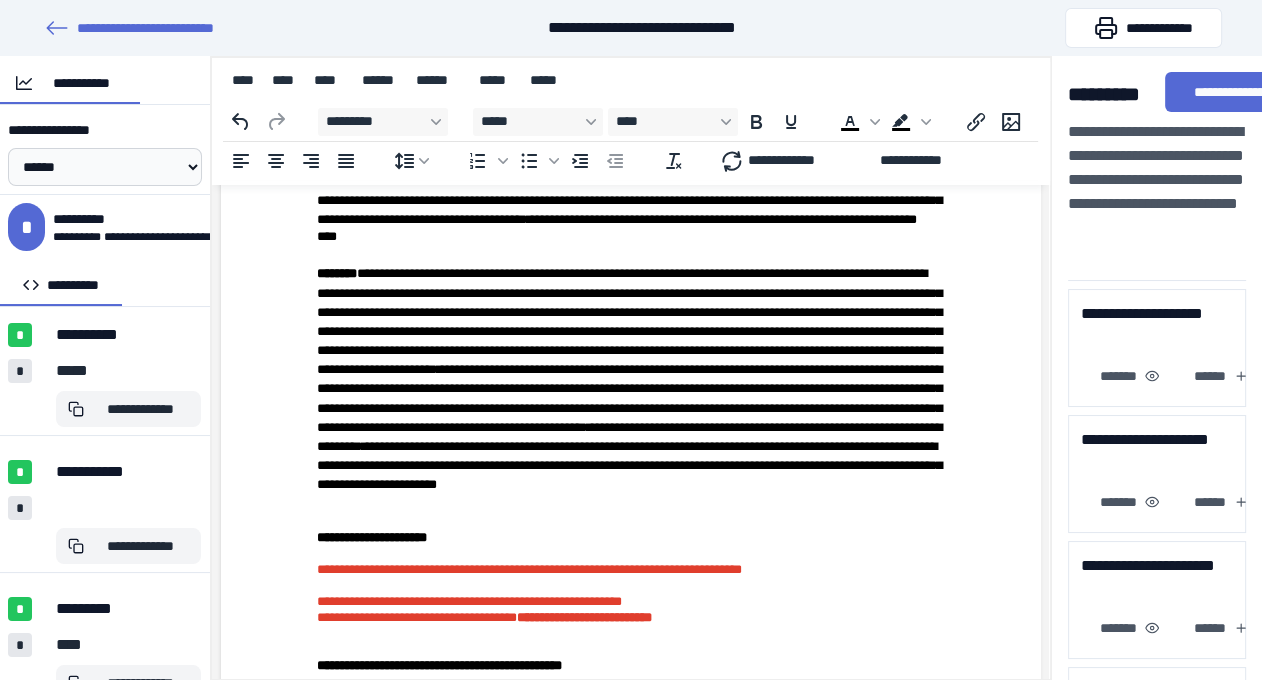 click on "**********" at bounding box center [629, 190] 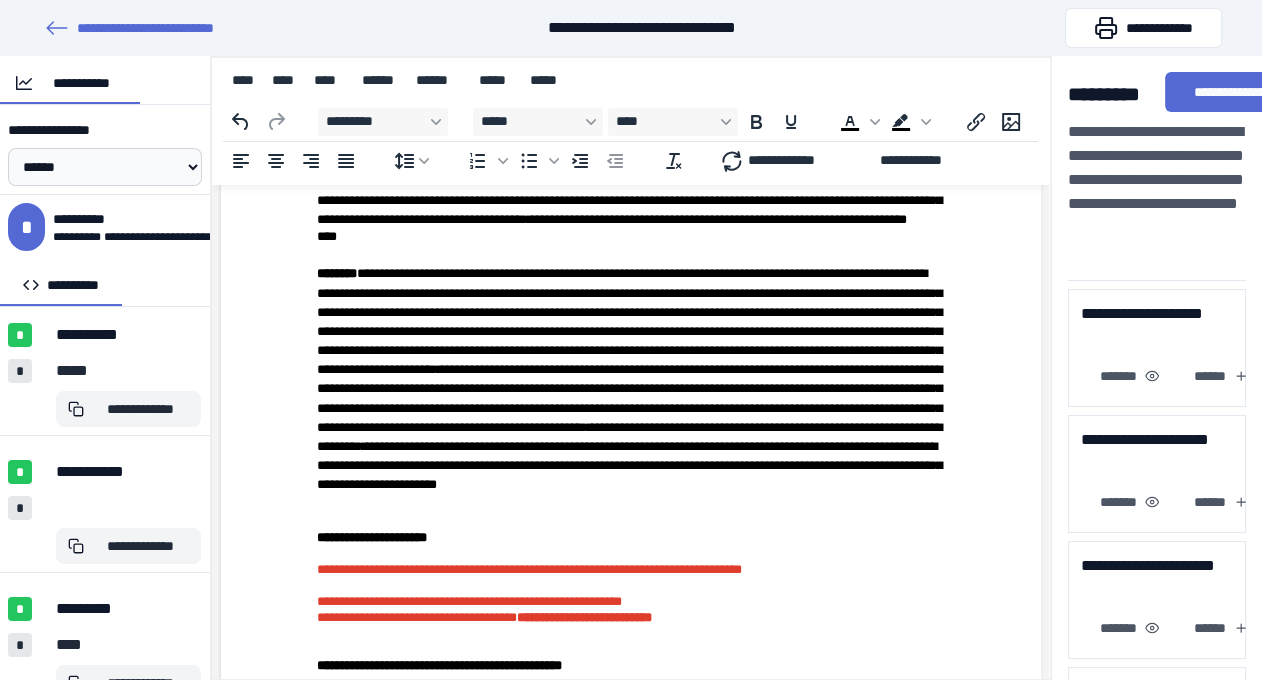click on "**********" at bounding box center (629, 190) 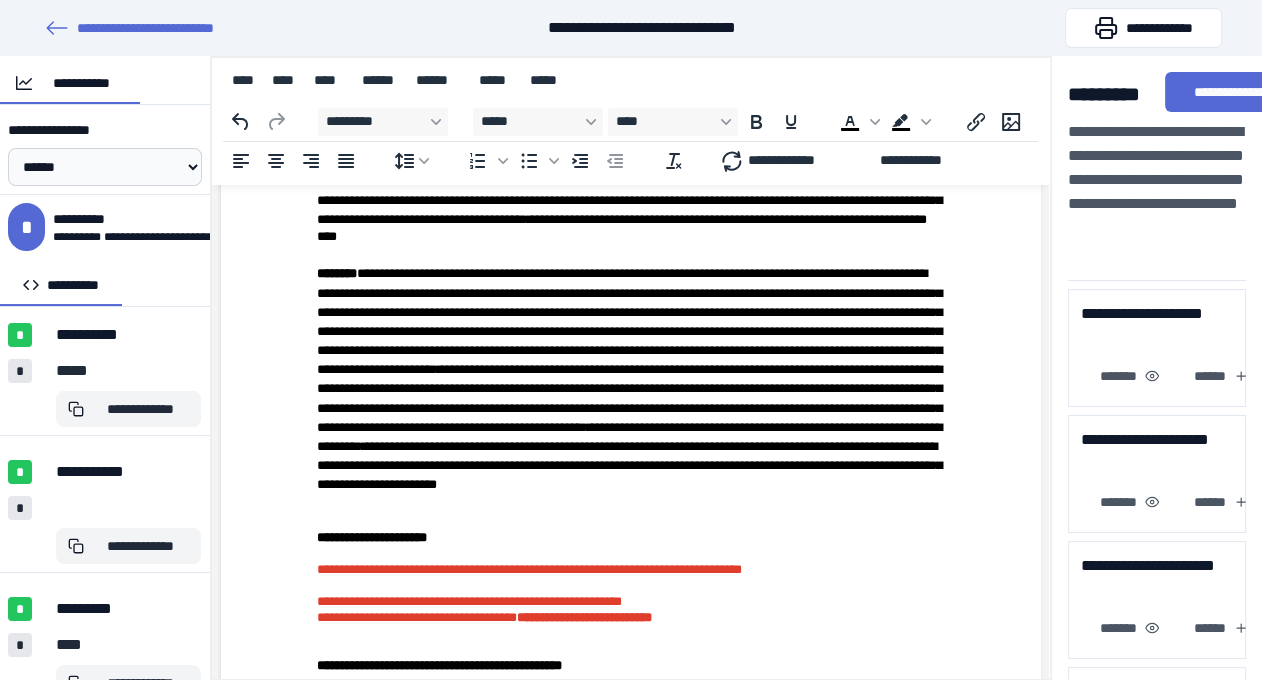 click on "**********" at bounding box center [629, 190] 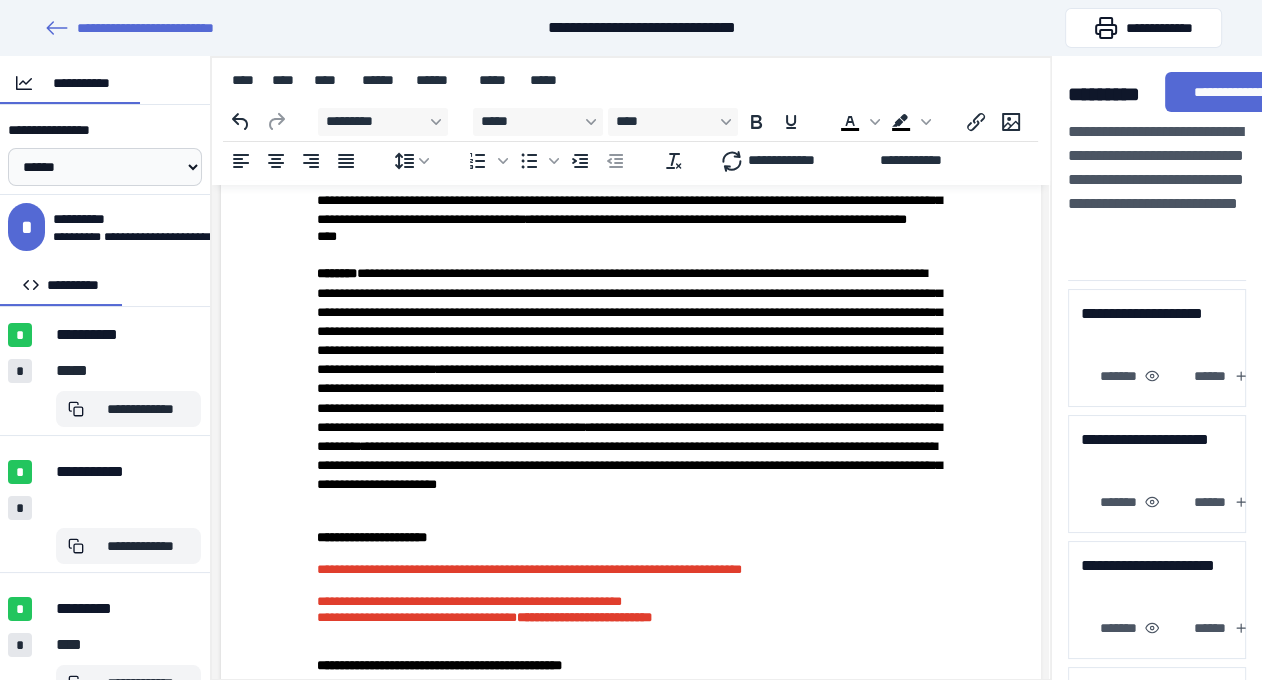 click on "****" at bounding box center (631, 237) 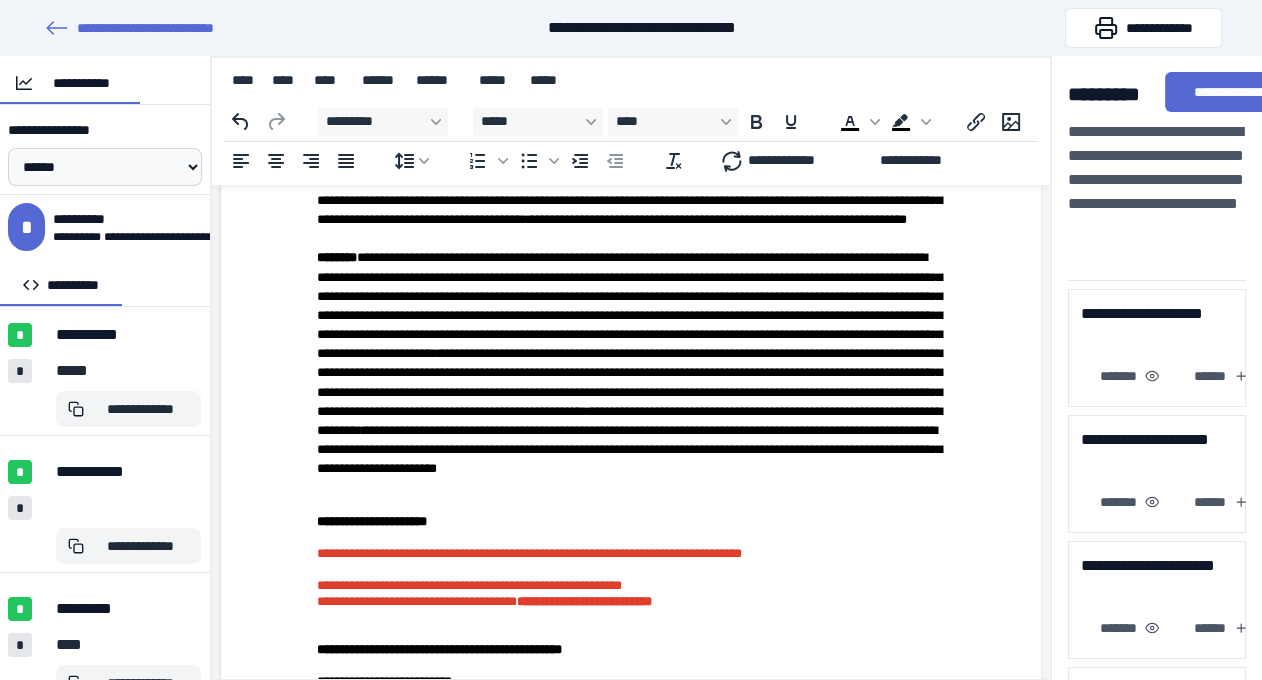 click on "******" at bounding box center [412, 257] 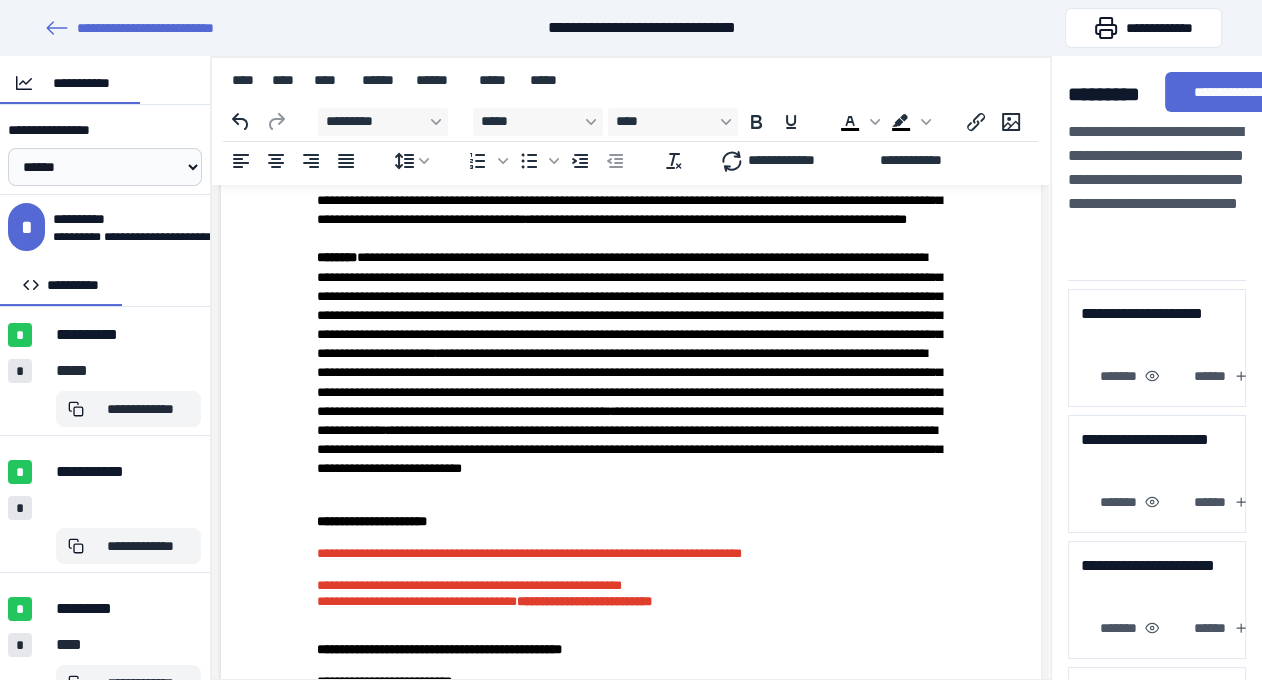 click on "**********" at bounding box center (629, 382) 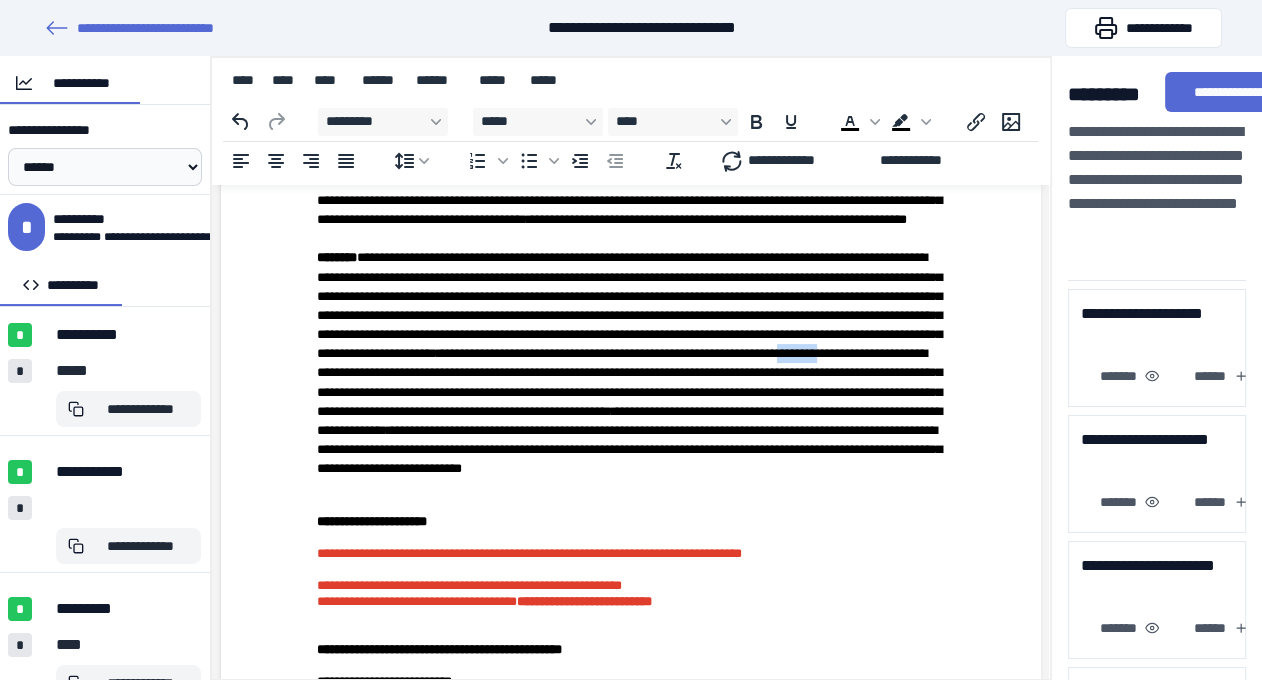 click on "**********" at bounding box center [629, 382] 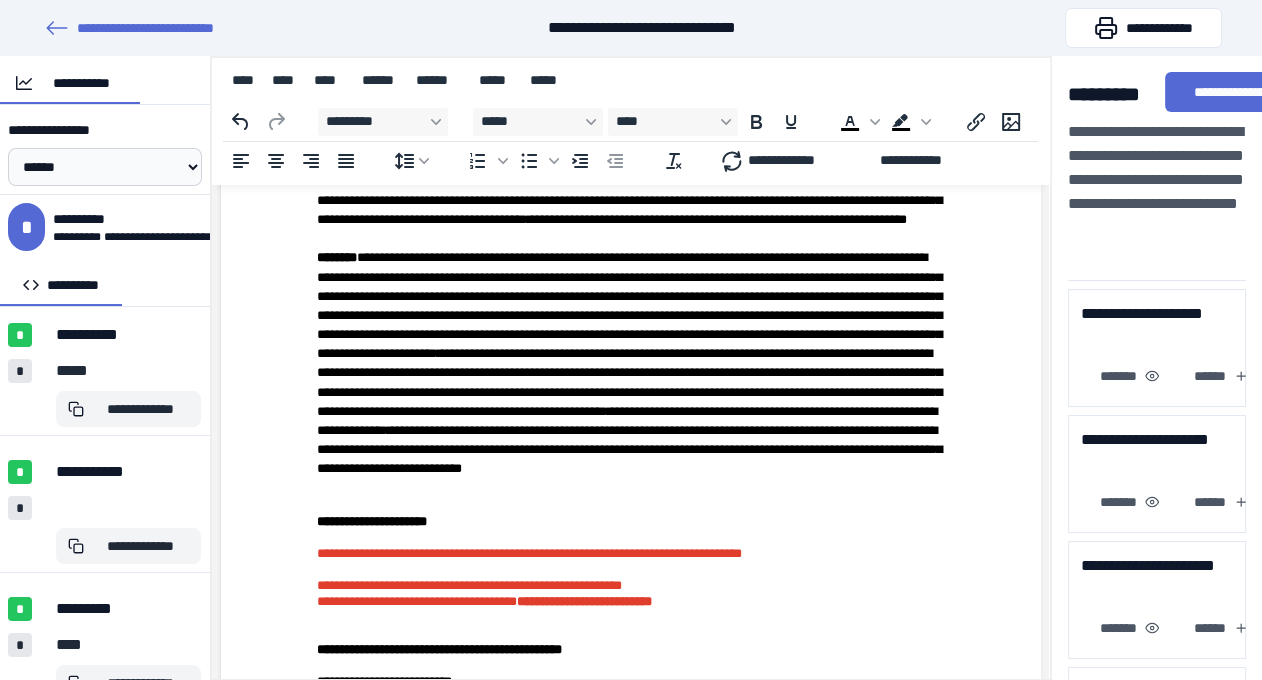 click on "**********" at bounding box center (629, 382) 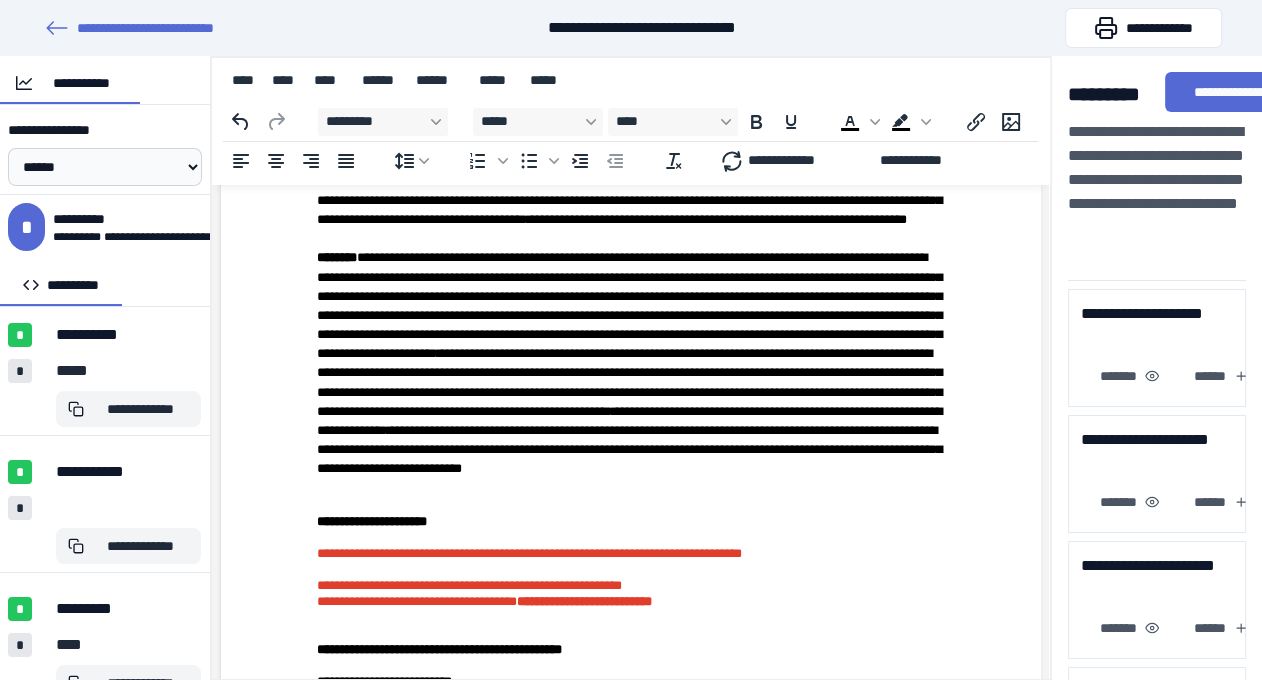 click on "**********" at bounding box center [629, 382] 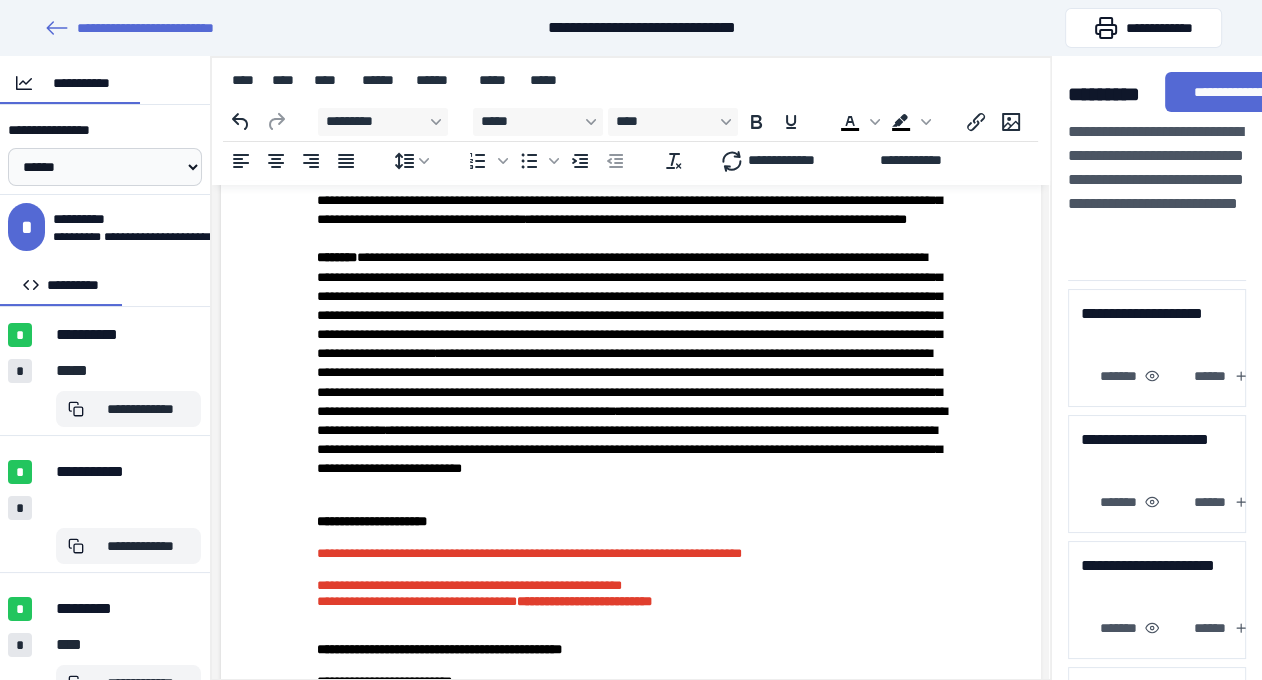 click on "**********" at bounding box center [629, 382] 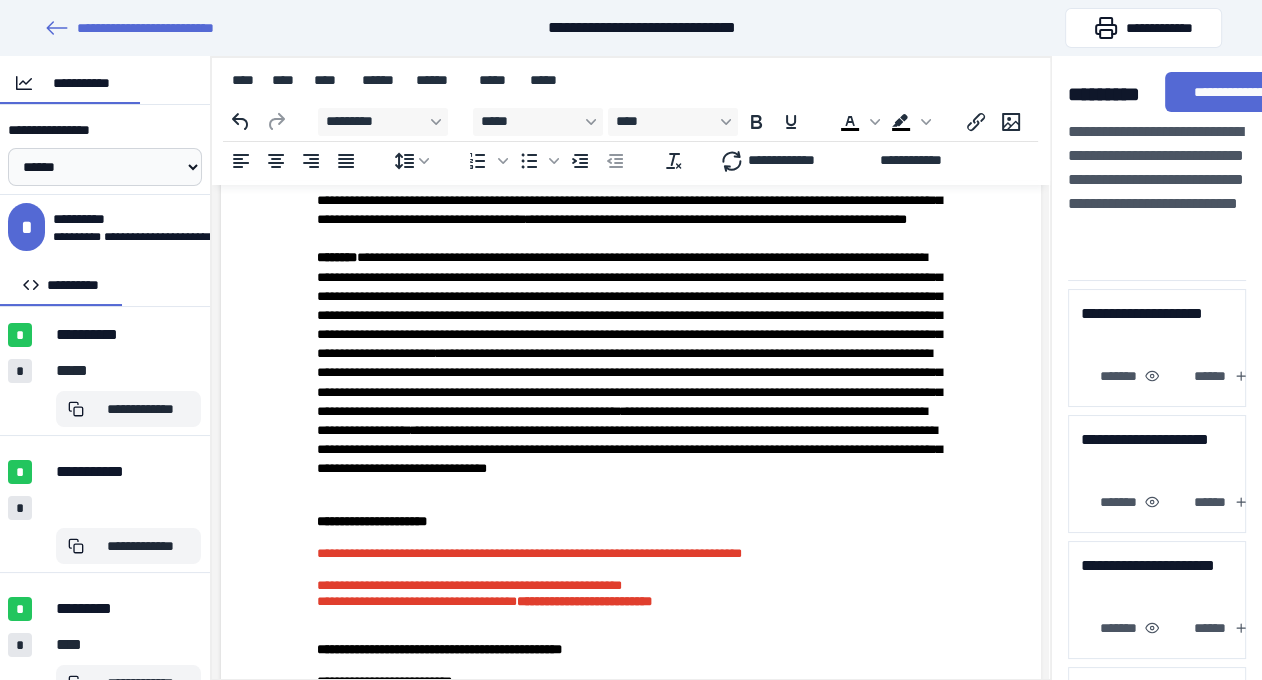 click on "**********" at bounding box center (629, 363) 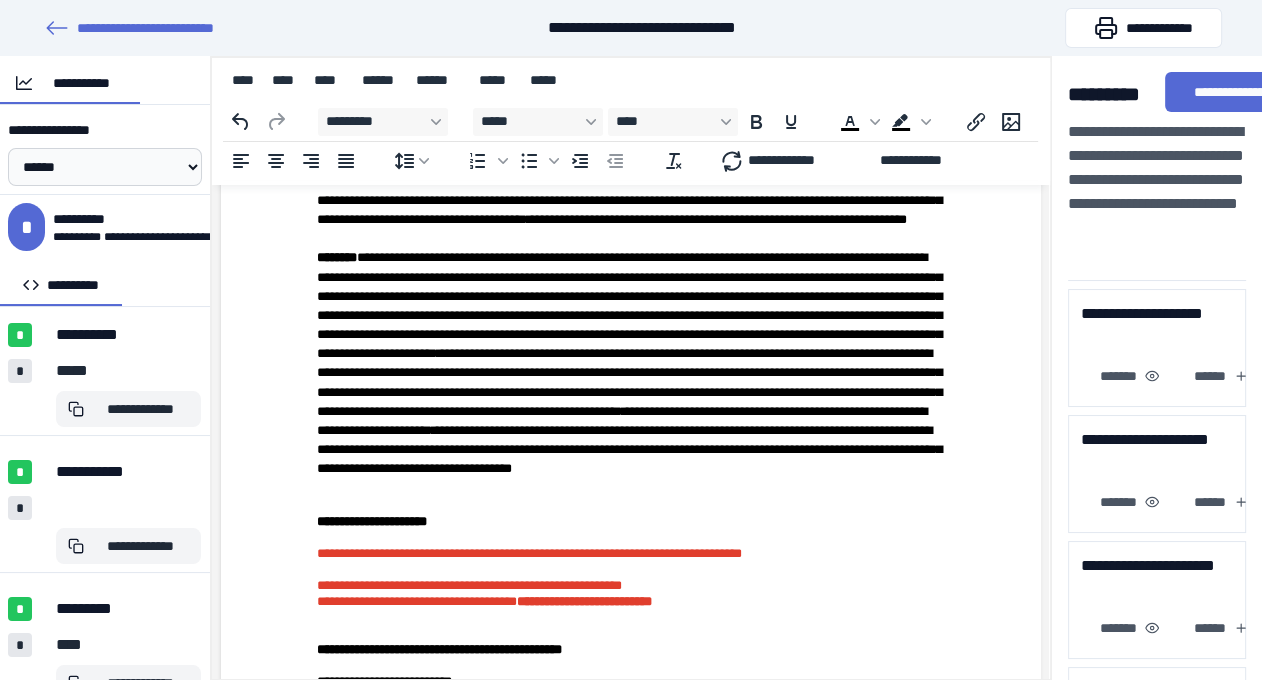 click on "**********" at bounding box center [631, 363] 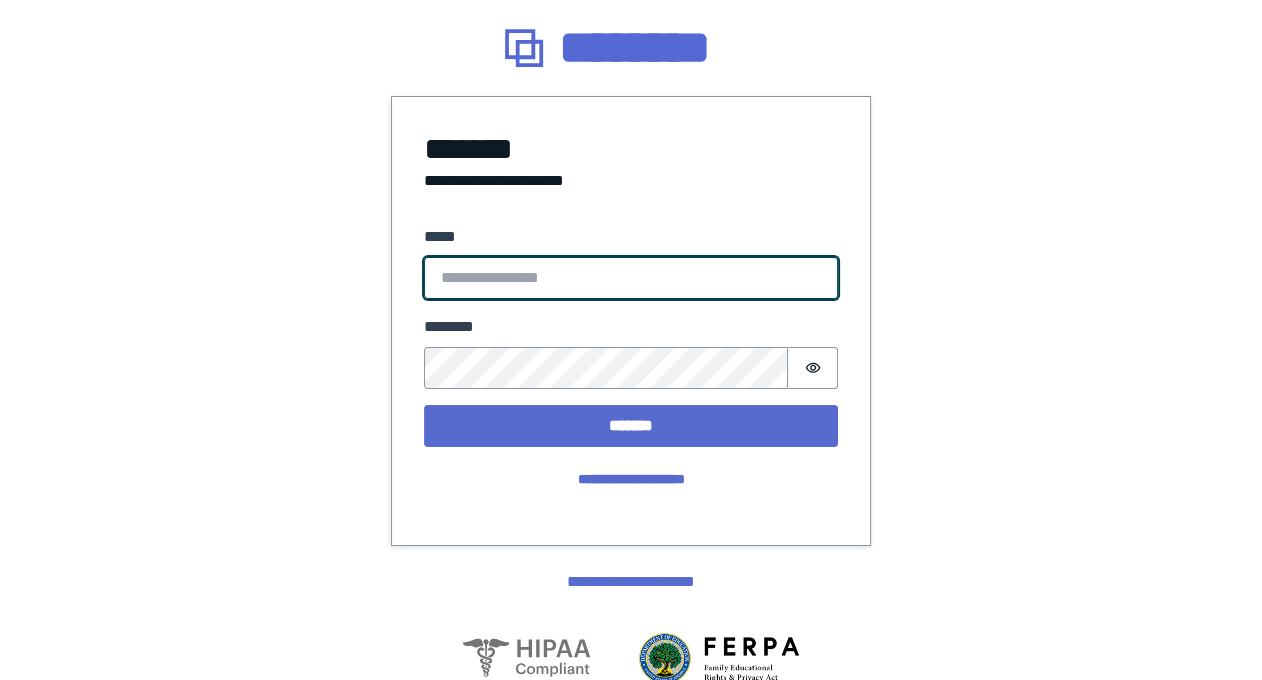 type on "**********" 